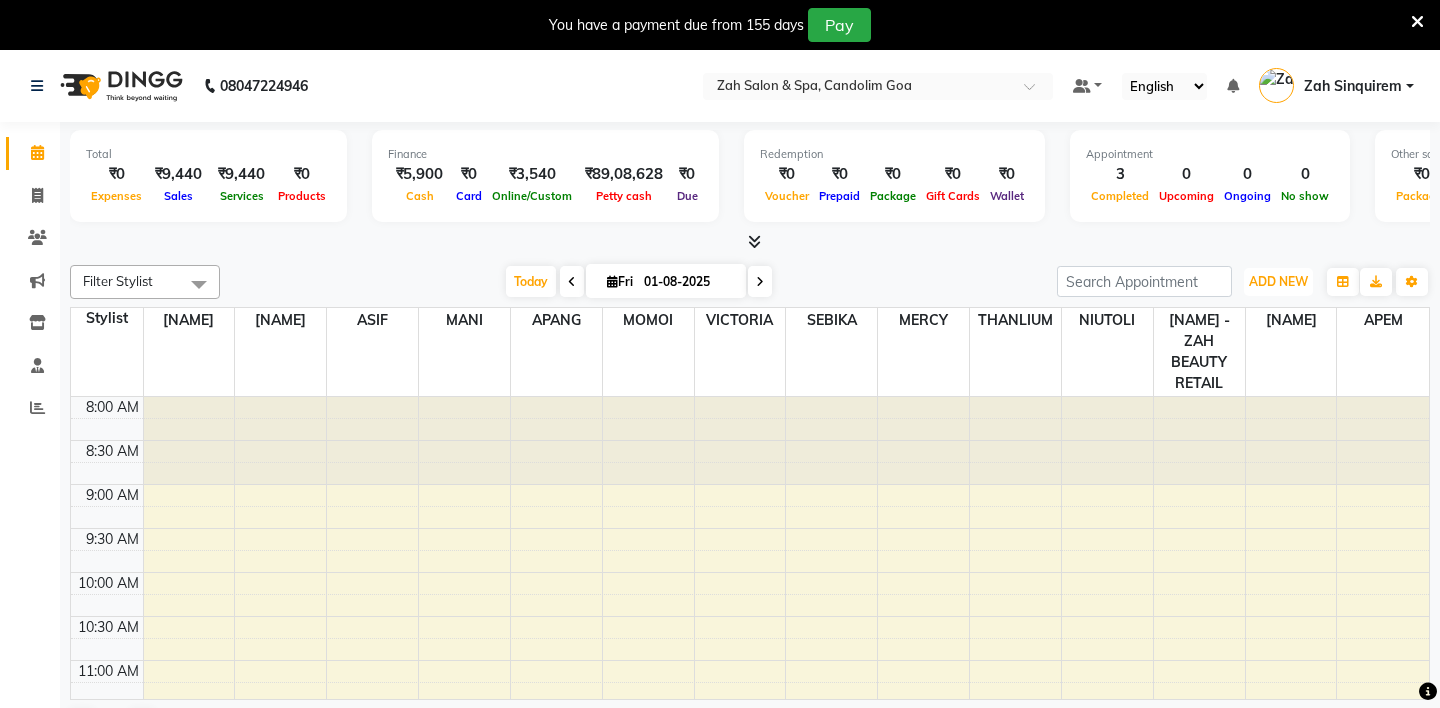 click on "ADD NEW" at bounding box center [1278, 281] 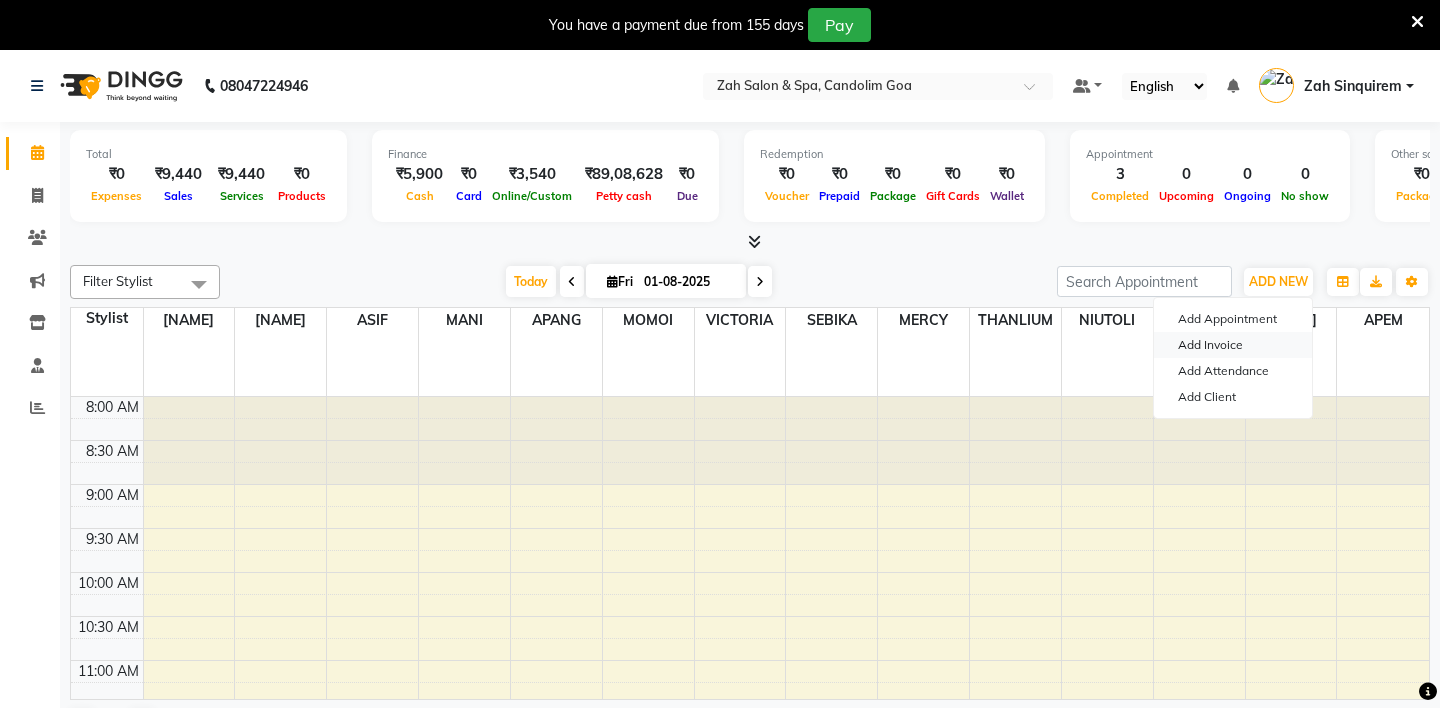 click on "Add Invoice" at bounding box center [1233, 345] 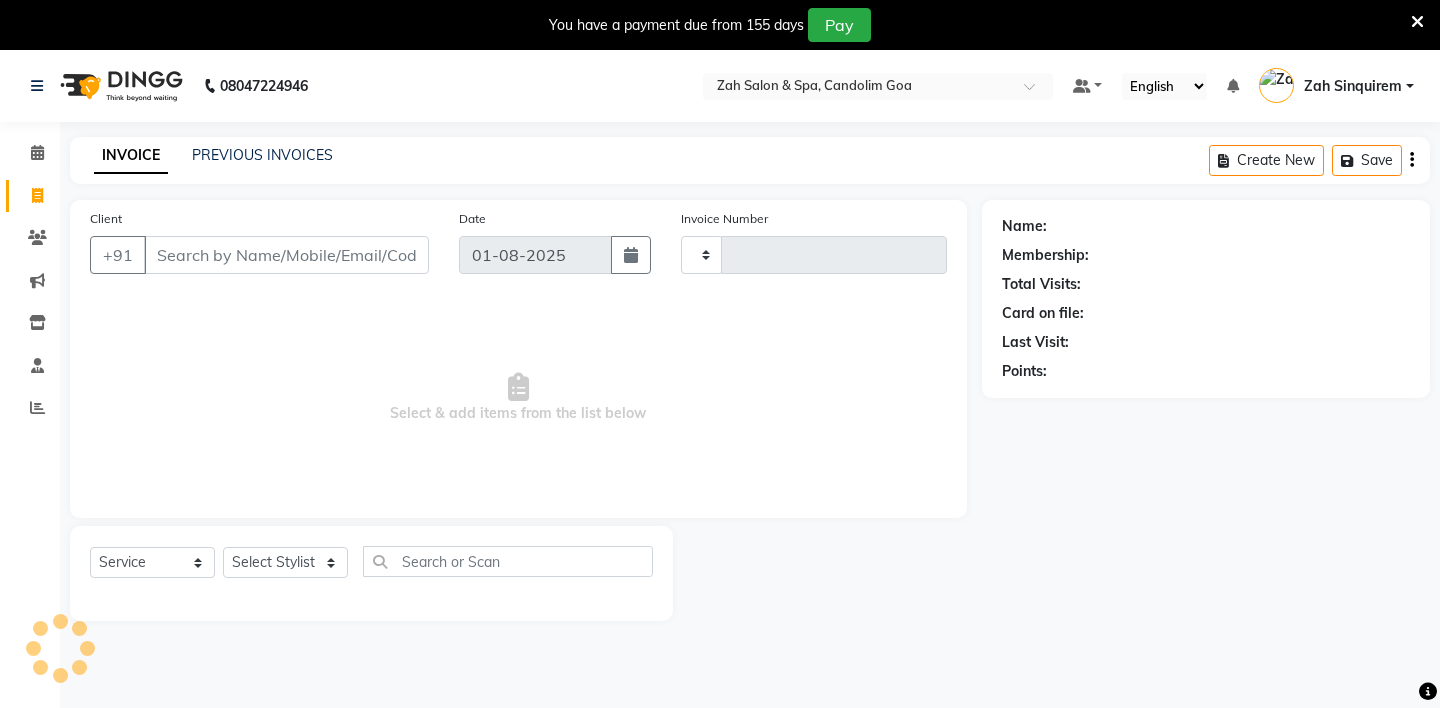 type on "0716" 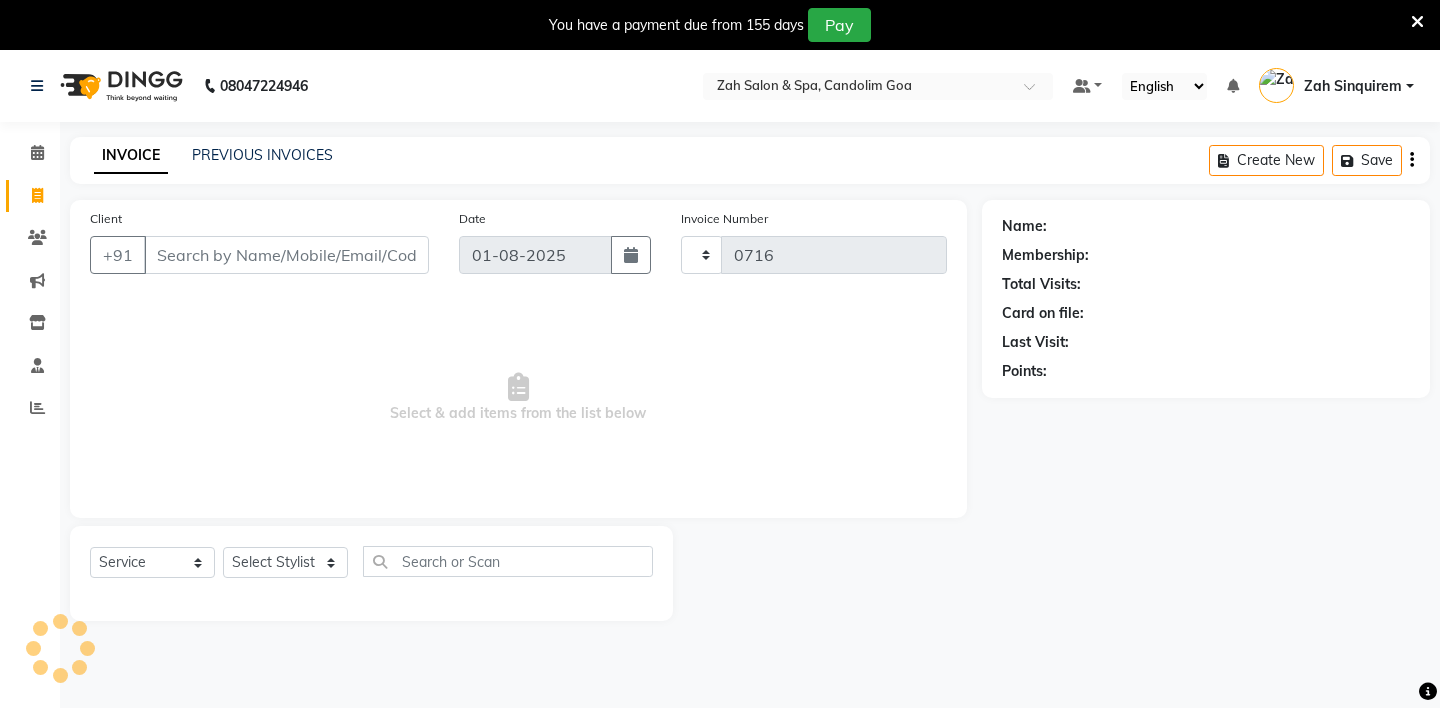 select on "5613" 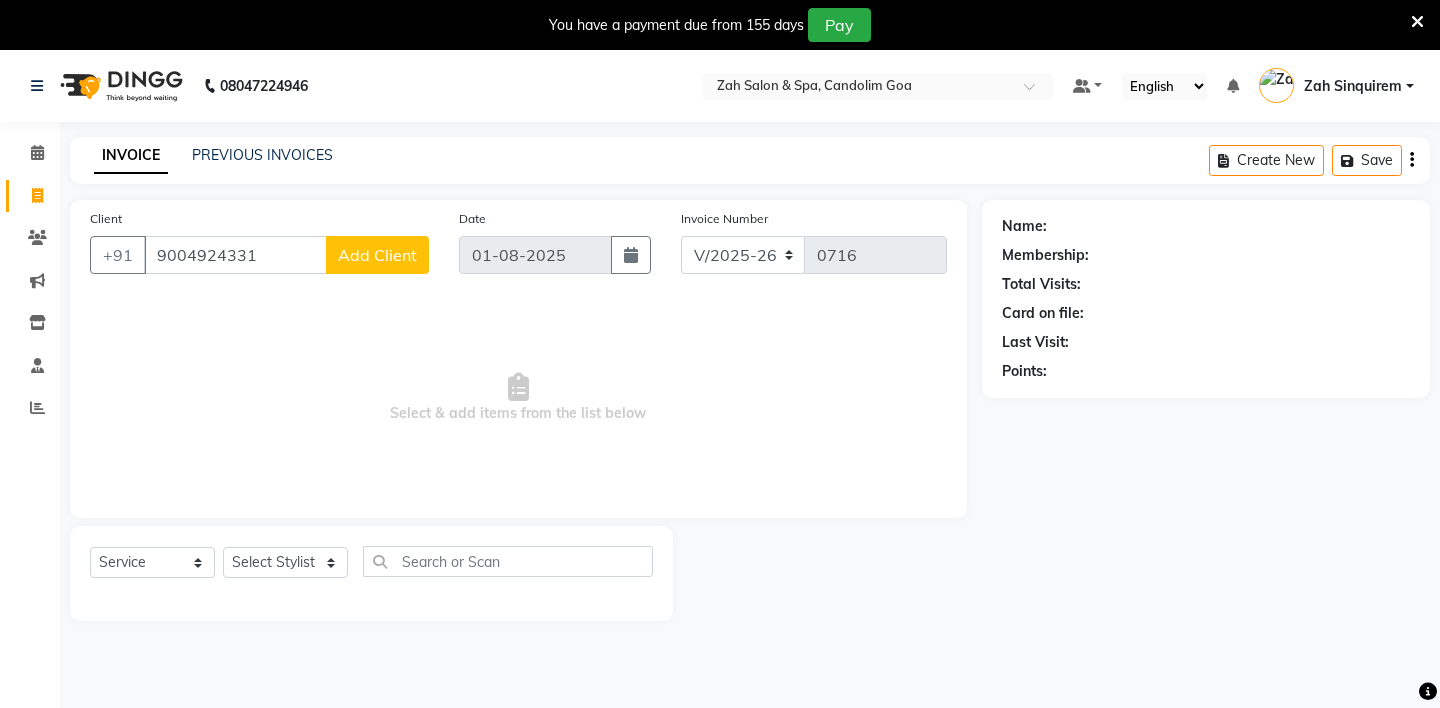 type on "9004924331" 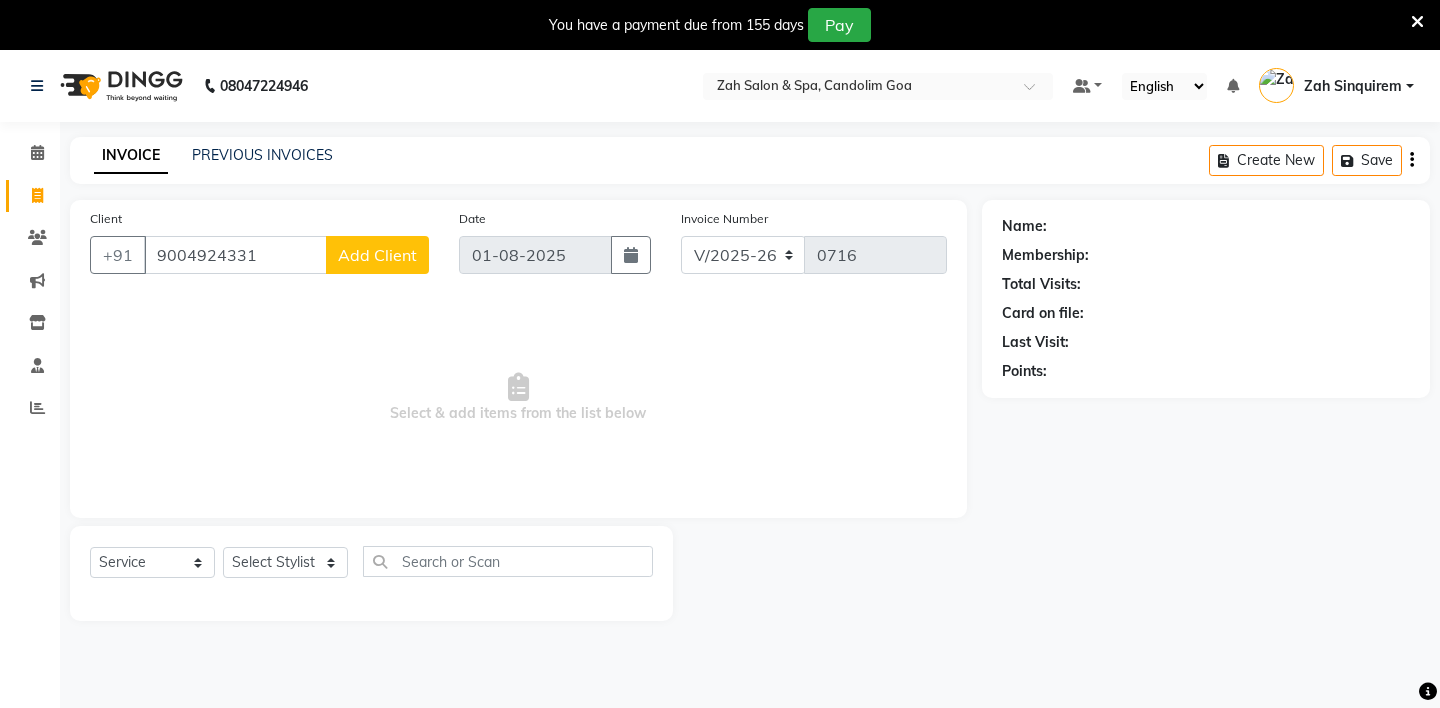 click on "Add Client" 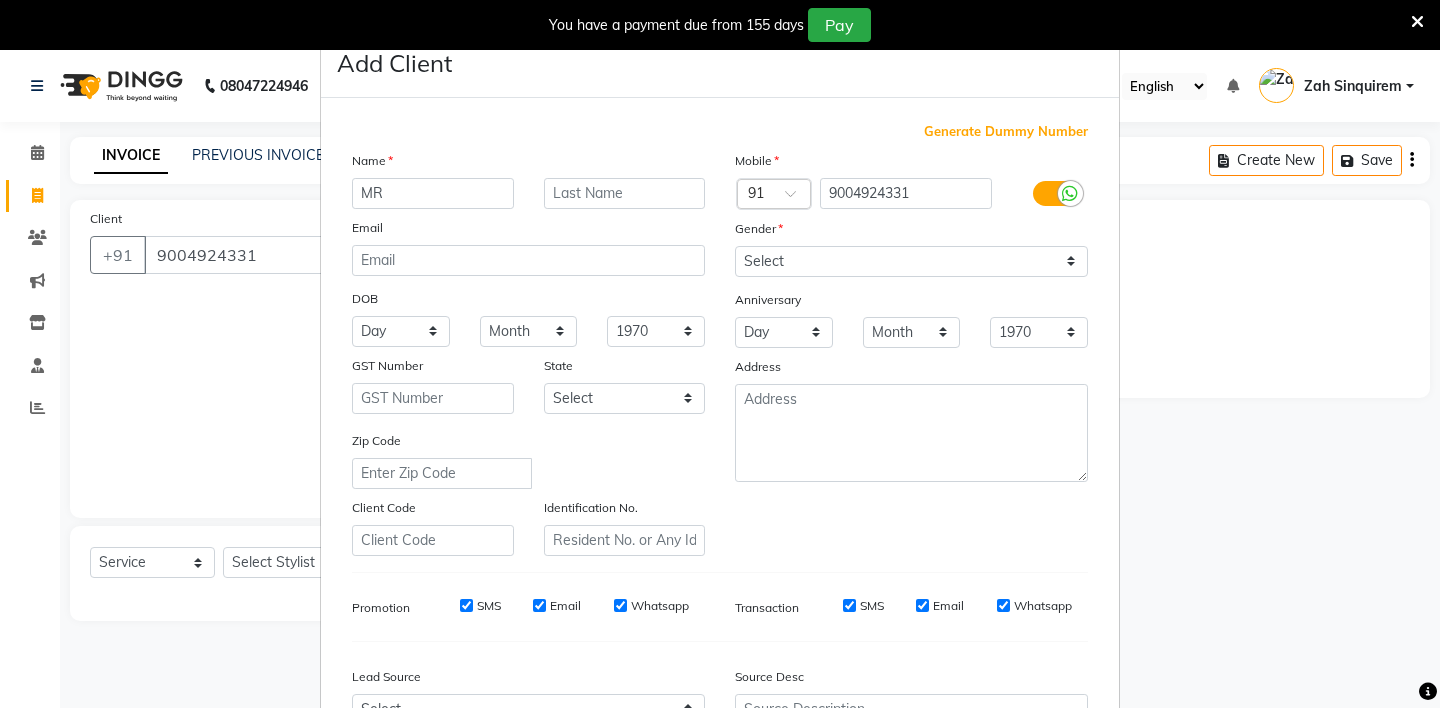type on "MR" 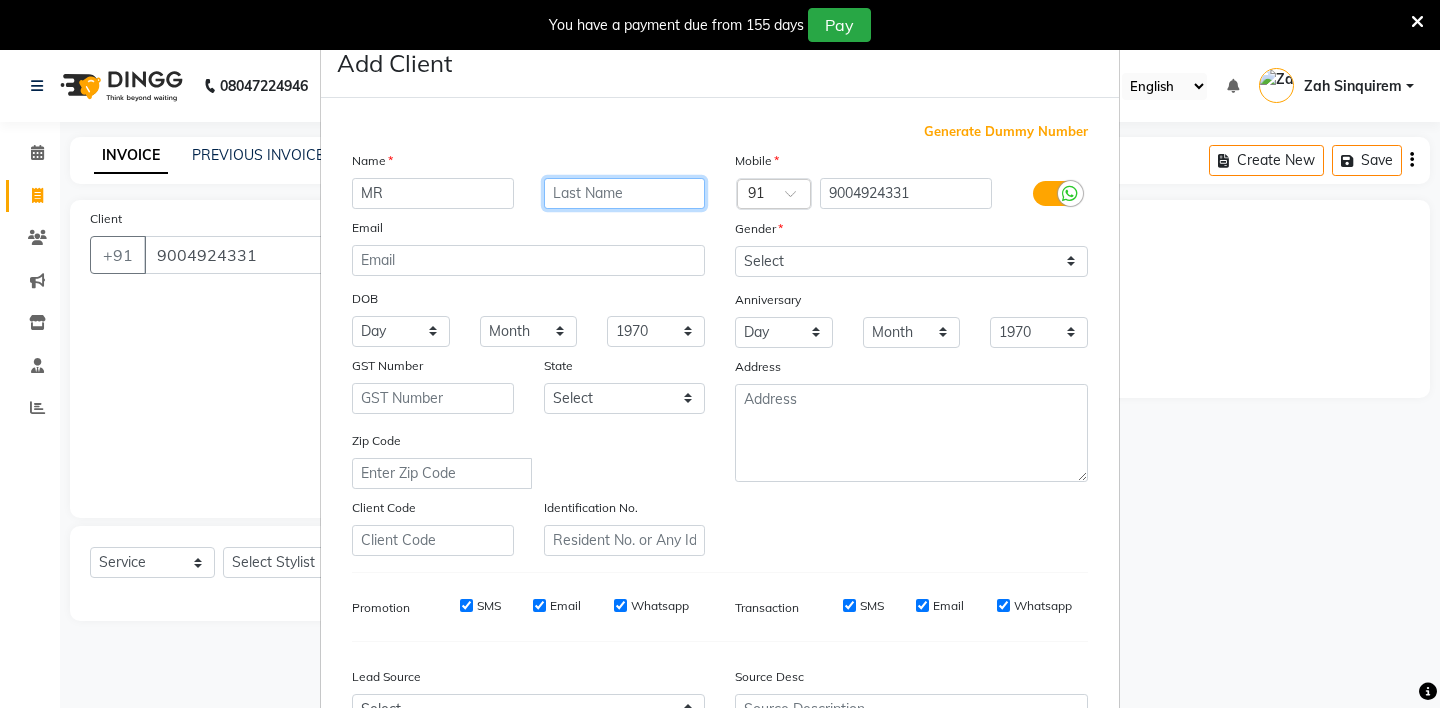 click at bounding box center (625, 193) 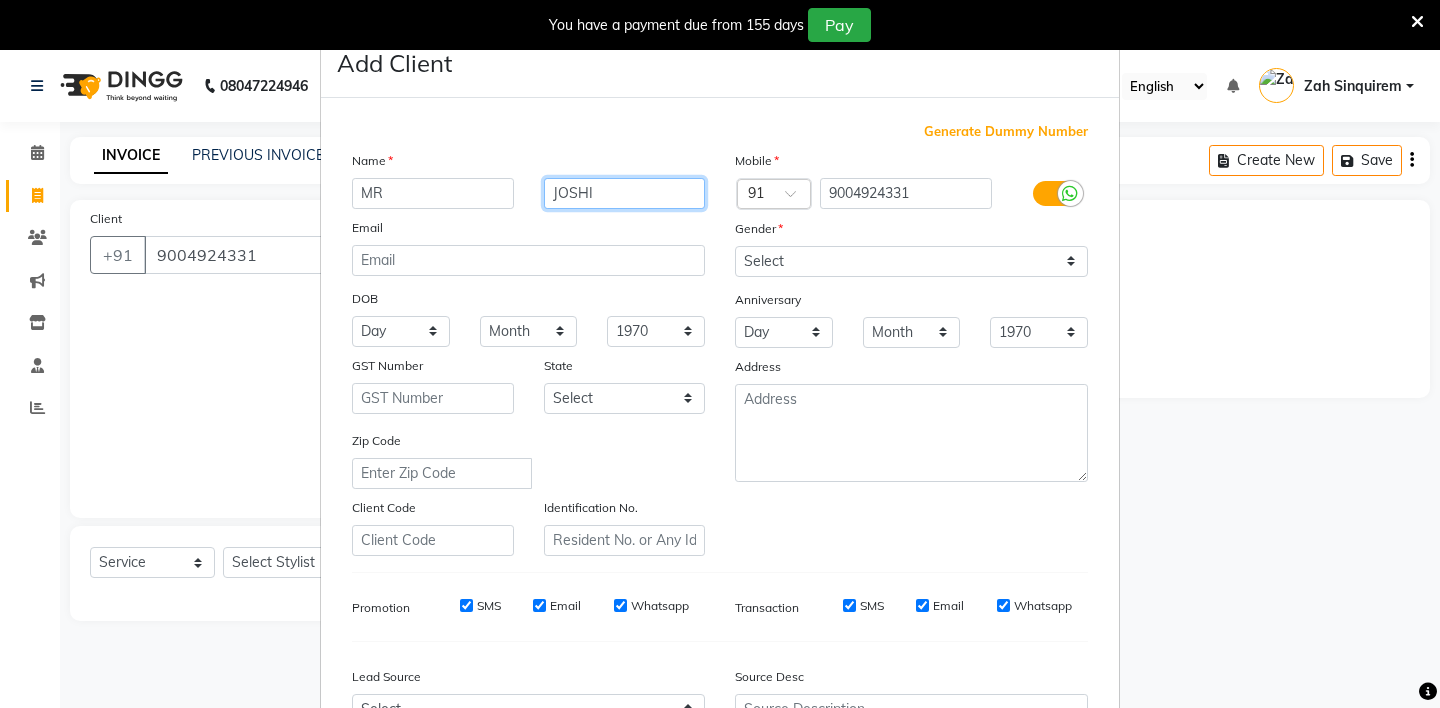 type on "JOSHI" 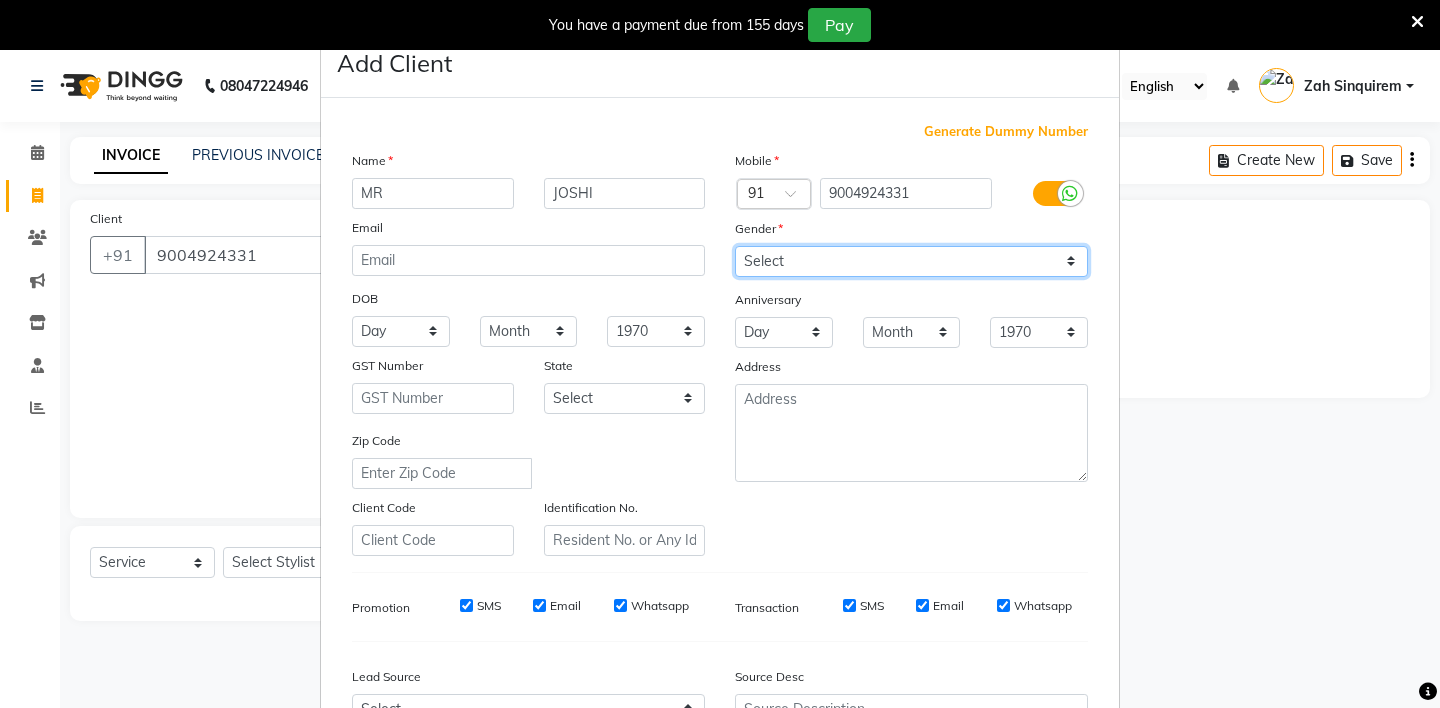 click on "Select Male Female Other Prefer Not To Say" at bounding box center [911, 261] 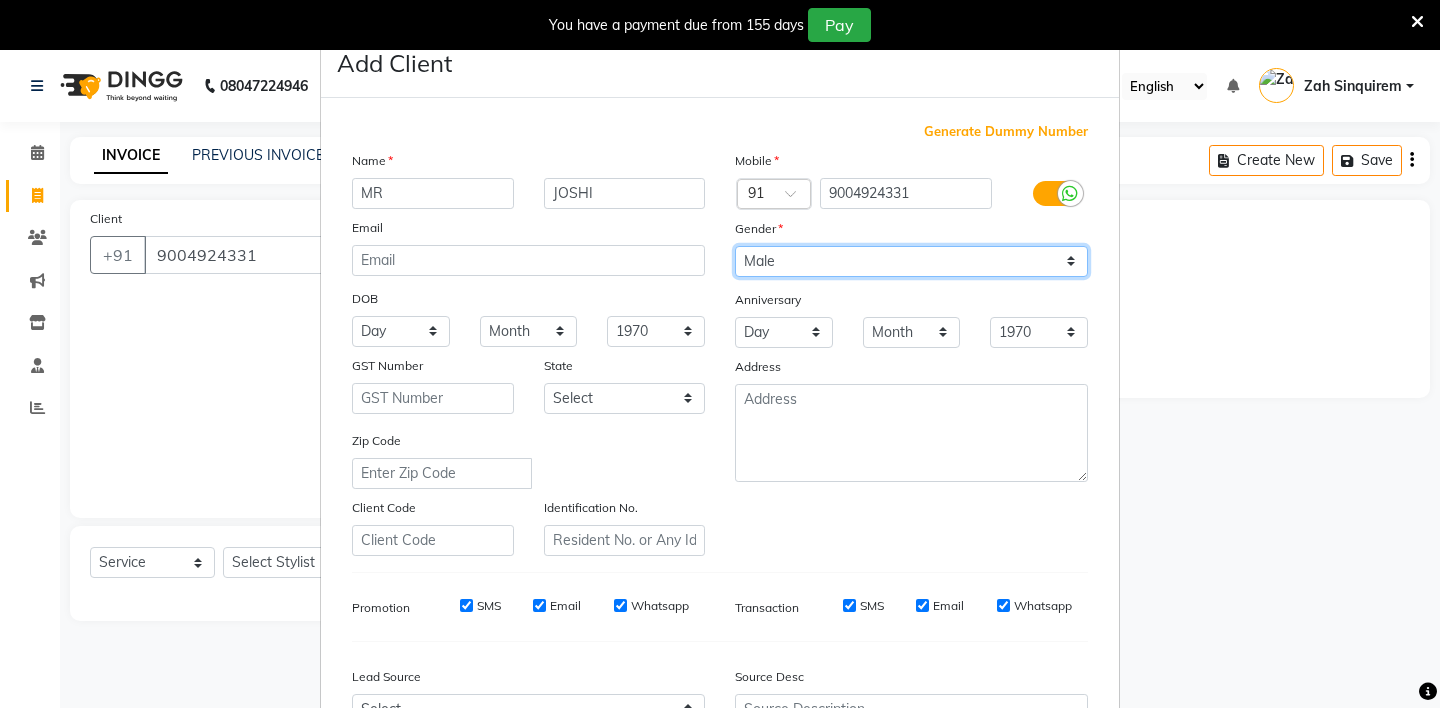 scroll, scrollTop: 214, scrollLeft: 0, axis: vertical 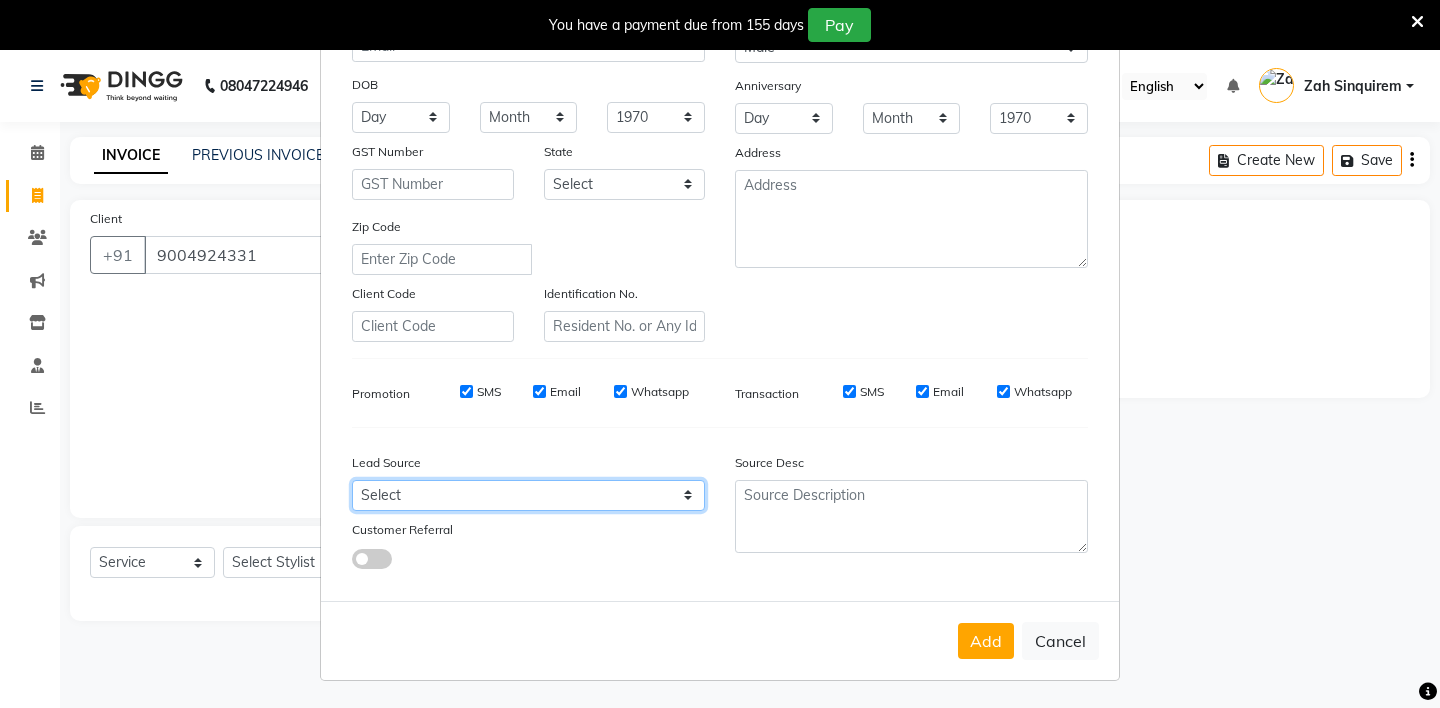 click on "Select Walk-in Referral Internet Friend Word of Mouth Advertisement Facebook JustDial Google Other Instagram  YouTube  WhatsApp" at bounding box center (528, 495) 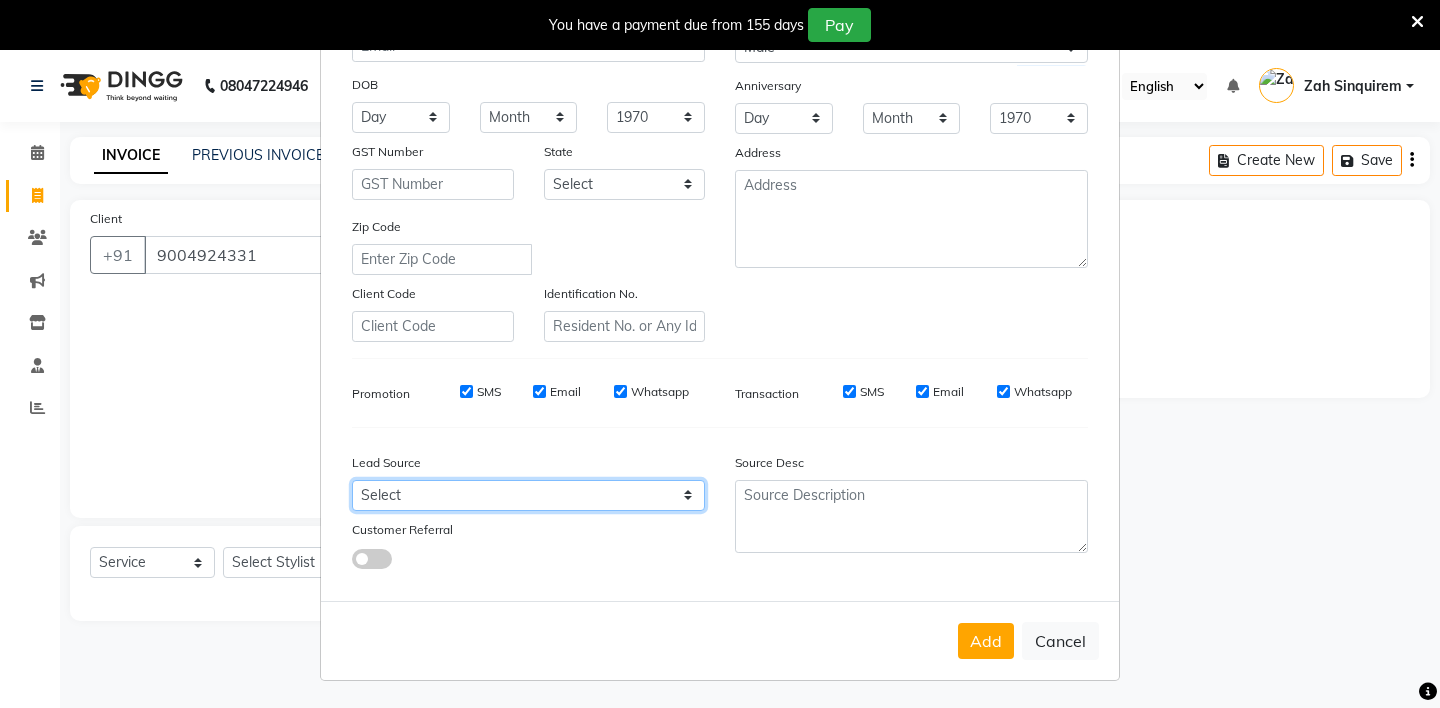 select on "36148" 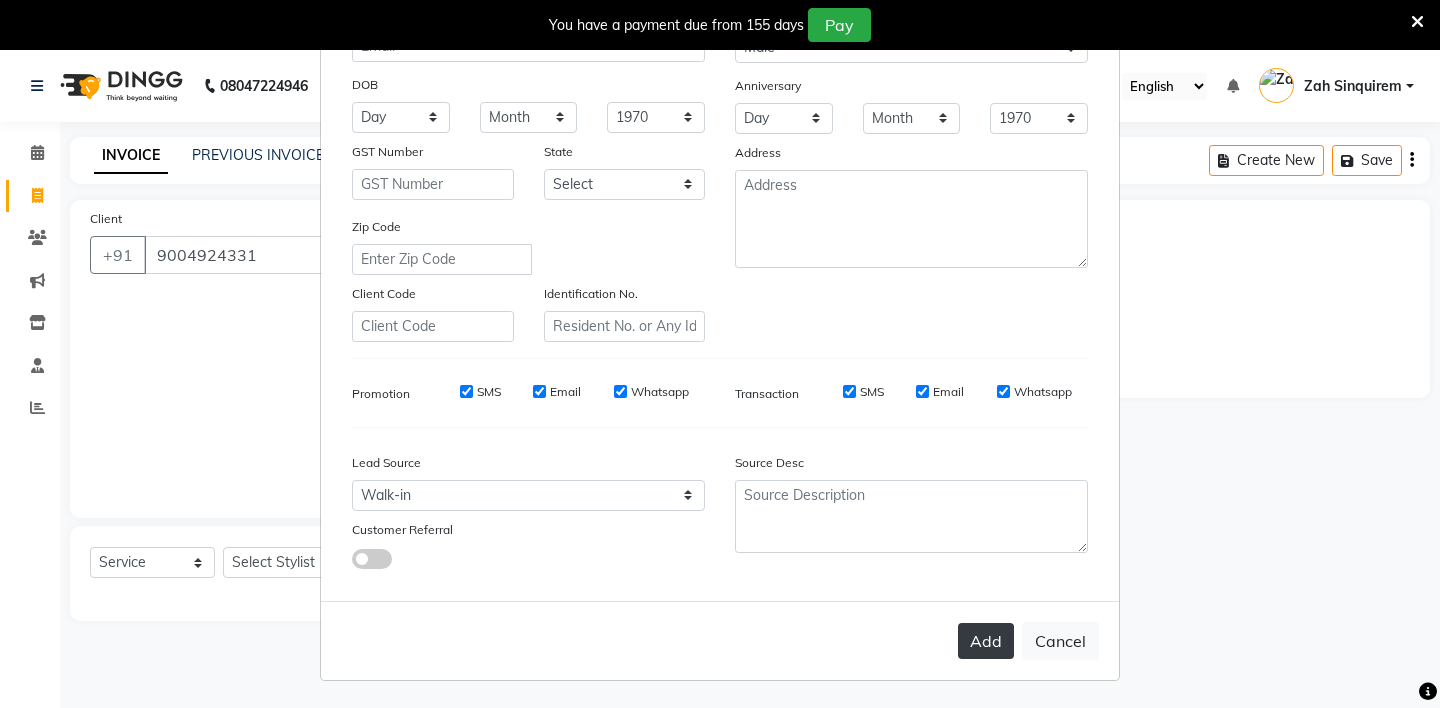 click on "Add" at bounding box center [986, 641] 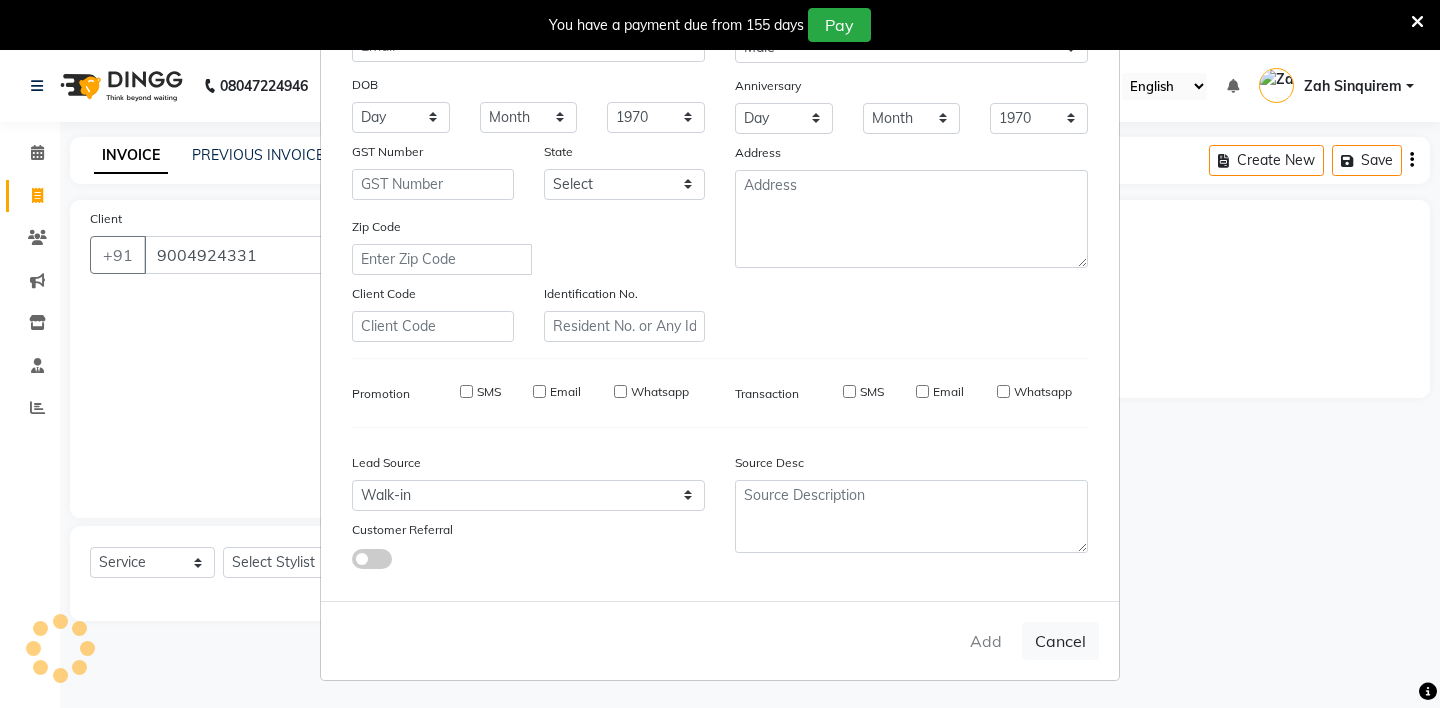 type on "90******31" 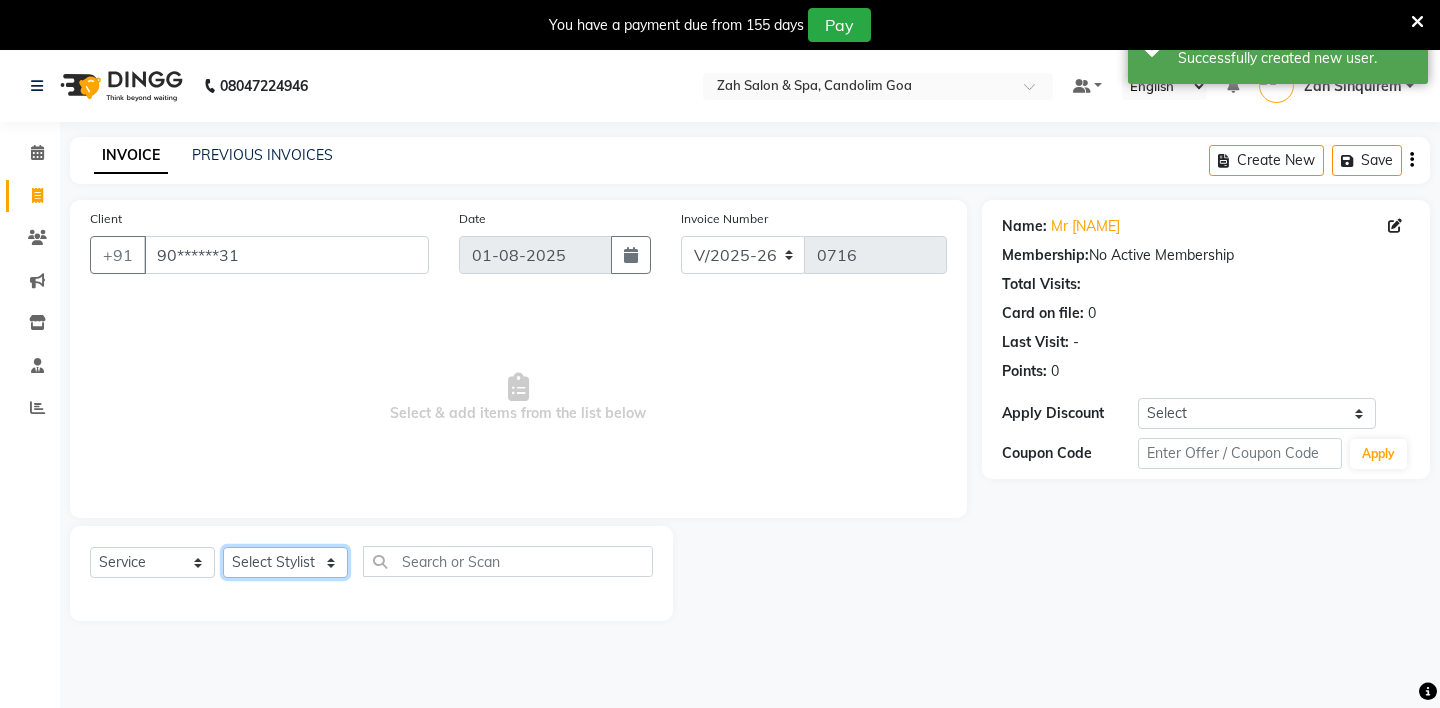 click on "Select Stylist ABHIJEET - ZAH BEAUTY RETAIL [BRAND_NAME] [BRAND_NAME] [BRAND_NAME] MANI MERCY MOMOI NIUTOLI SEBIKA SHOM SUMSUM THANLIUM VICTORIA" 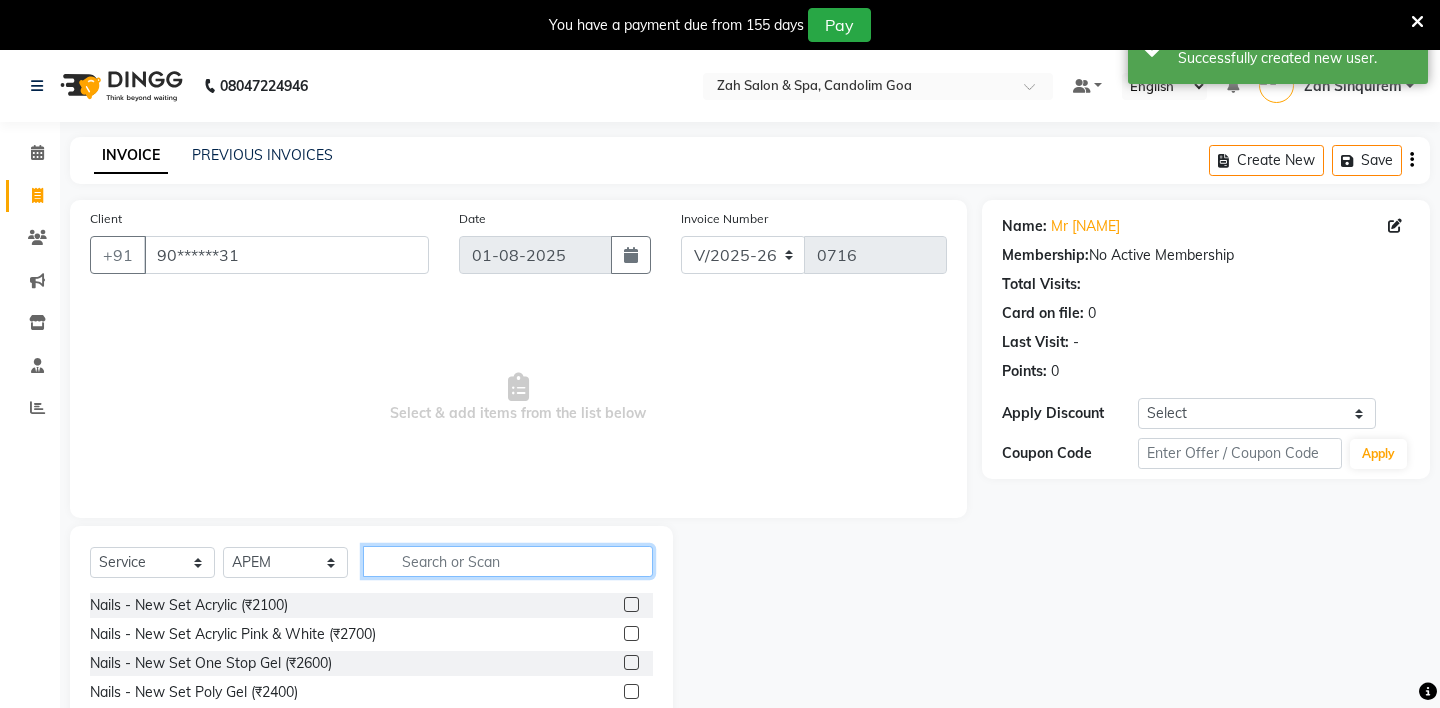 click 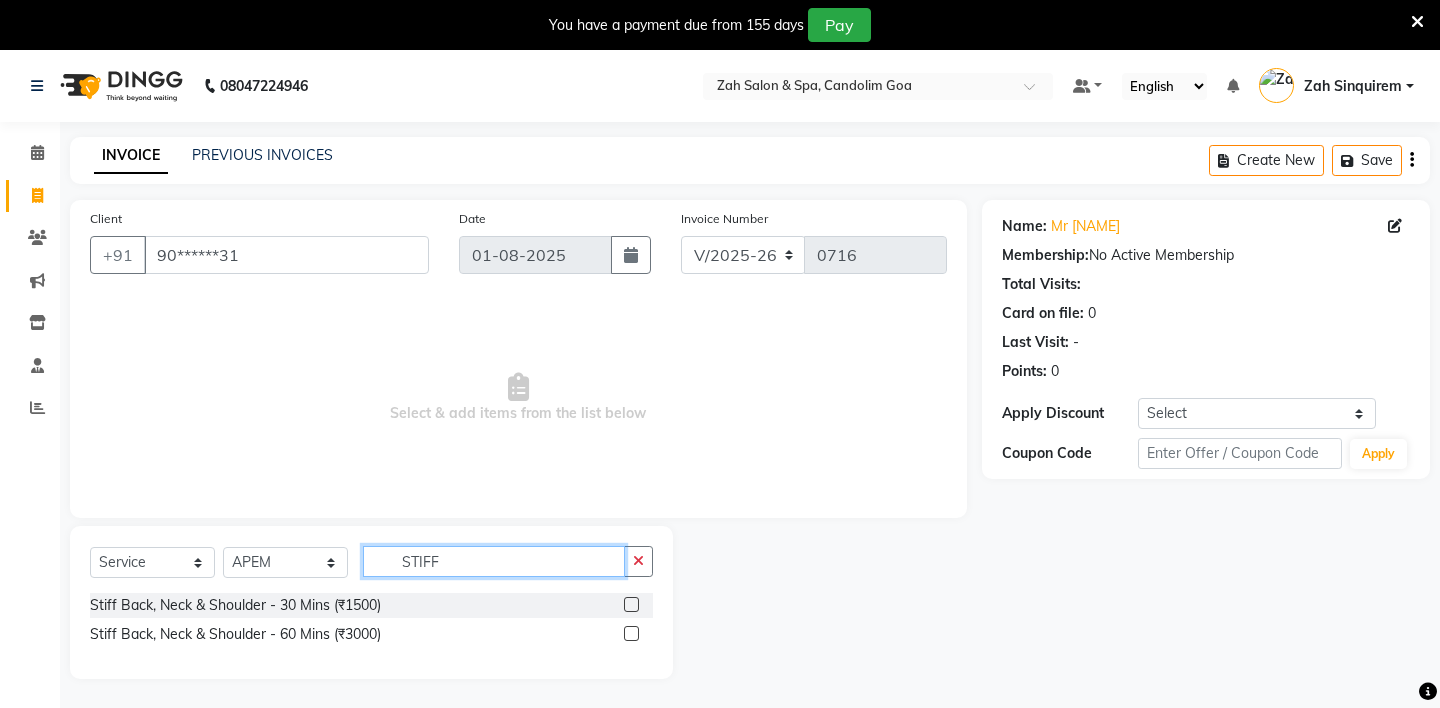 type on "STIFF" 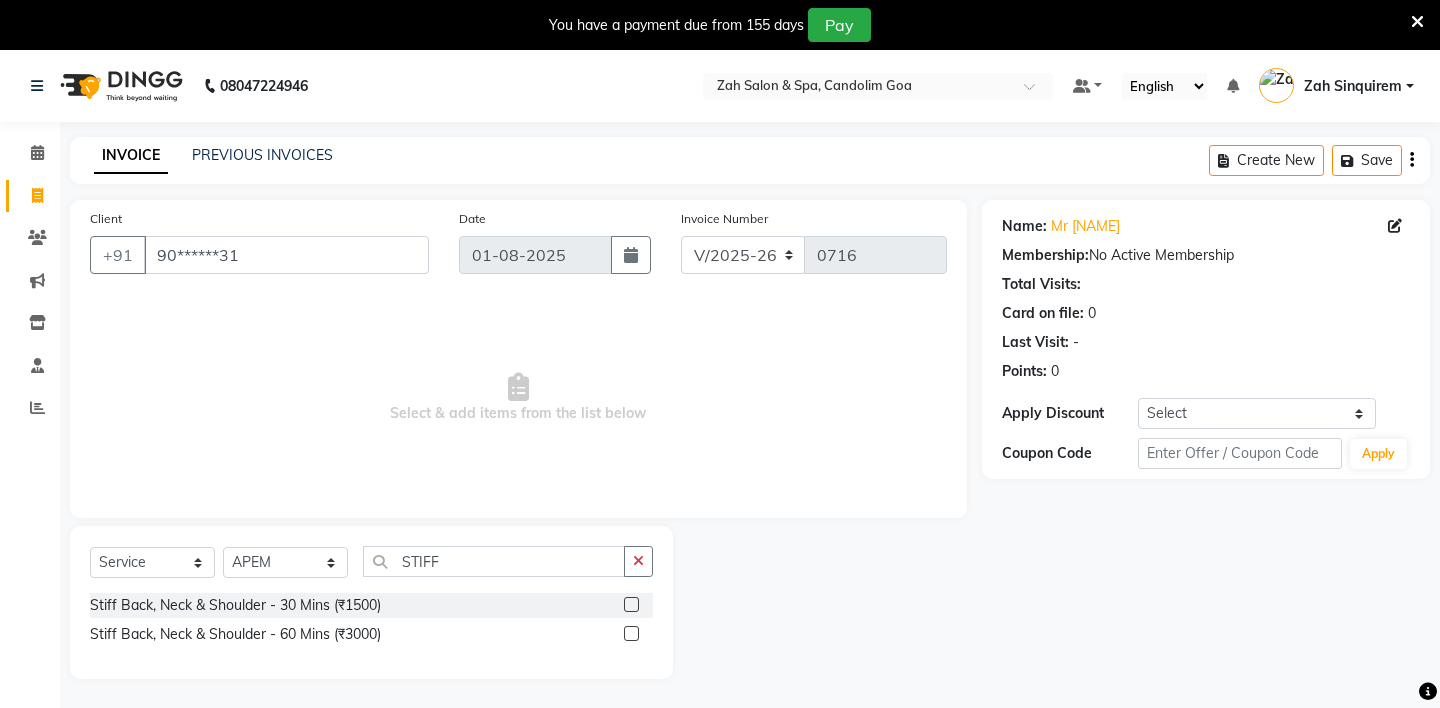 click 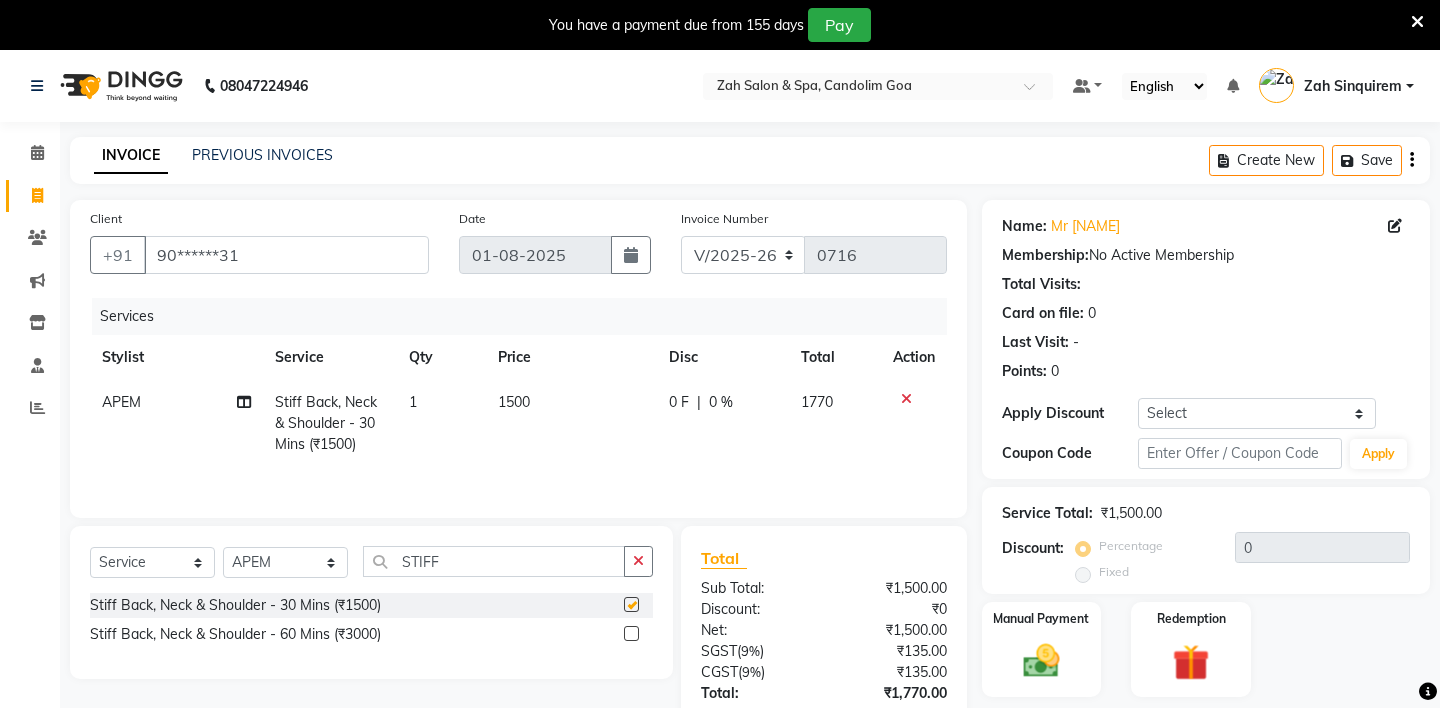 checkbox on "false" 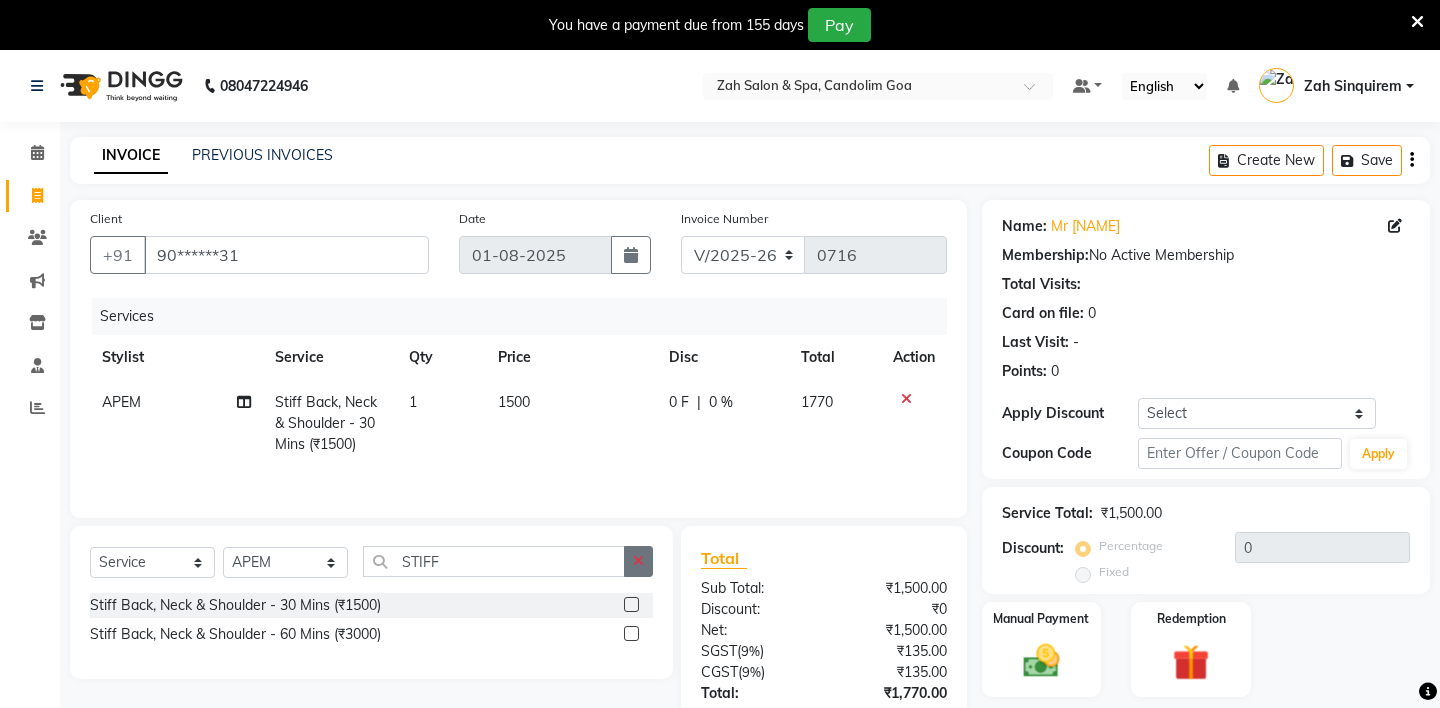click 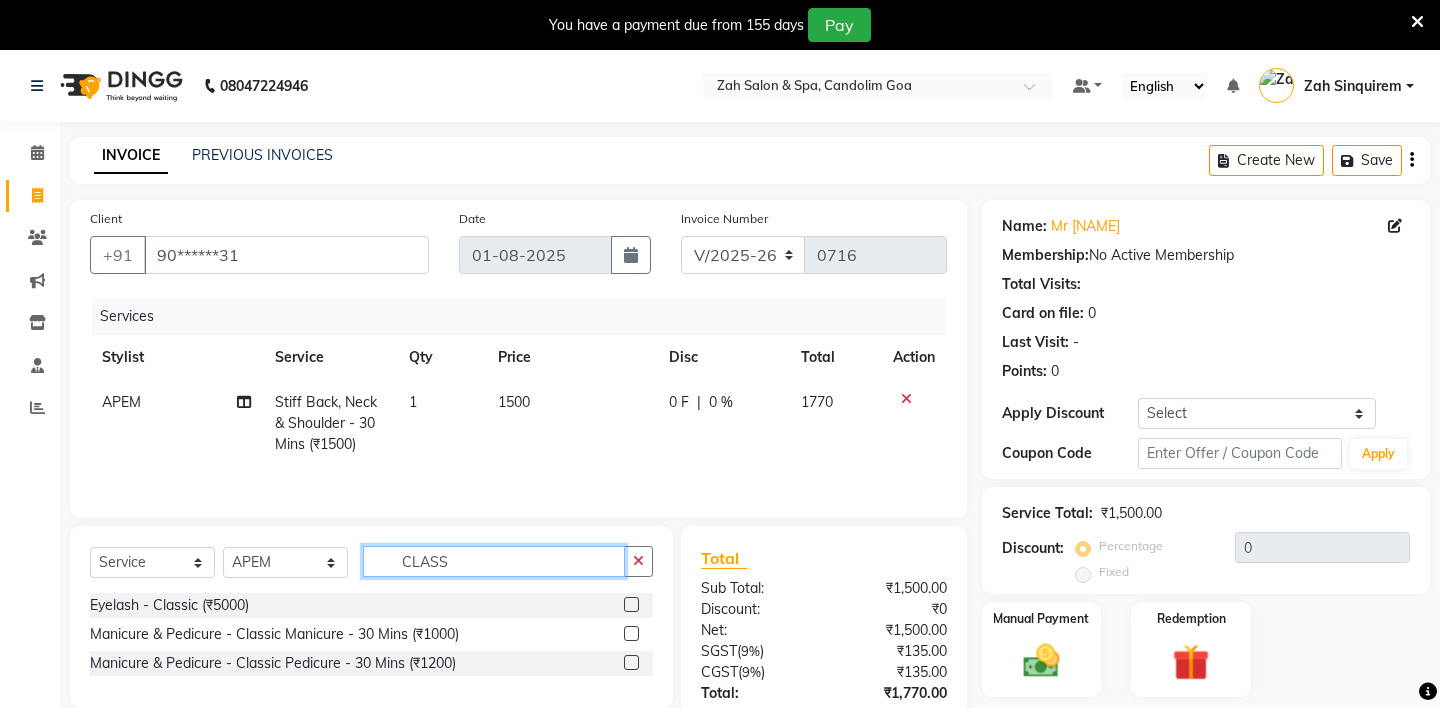 type on "CLASS" 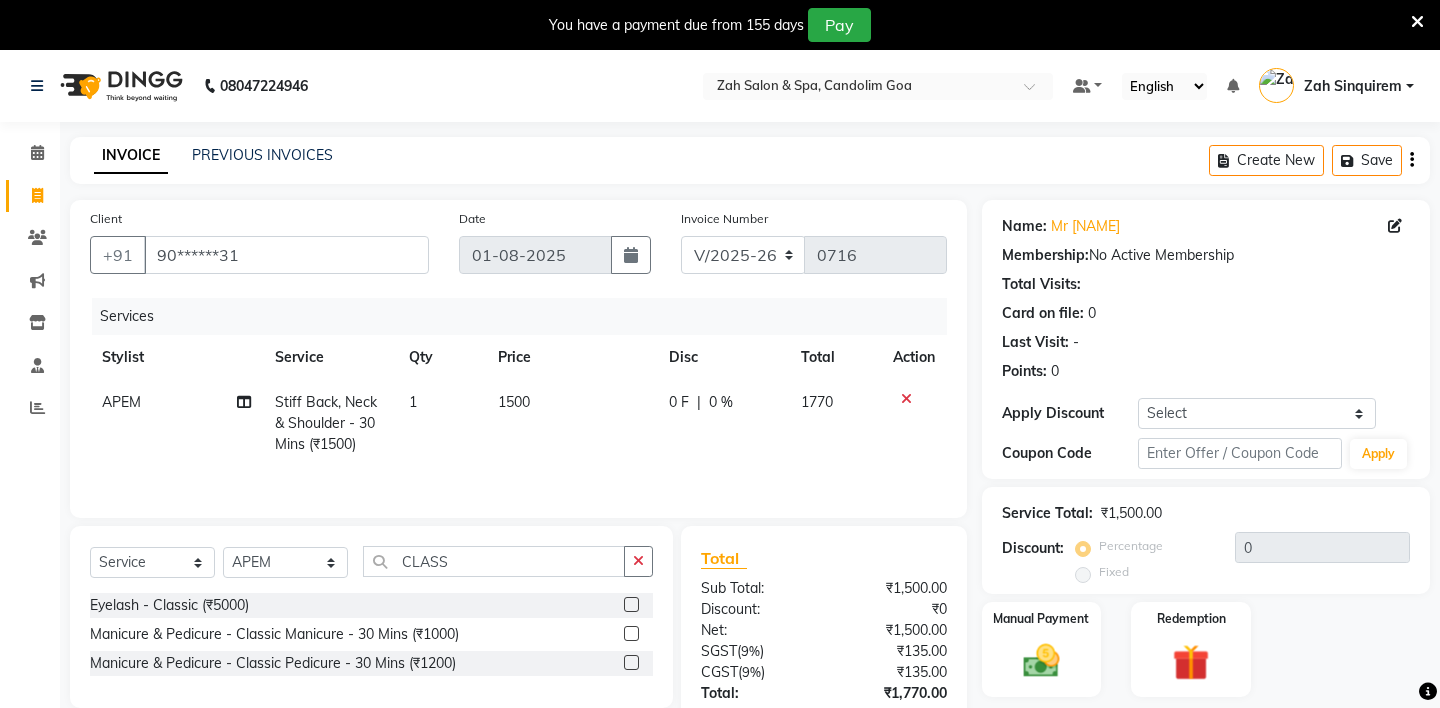 click 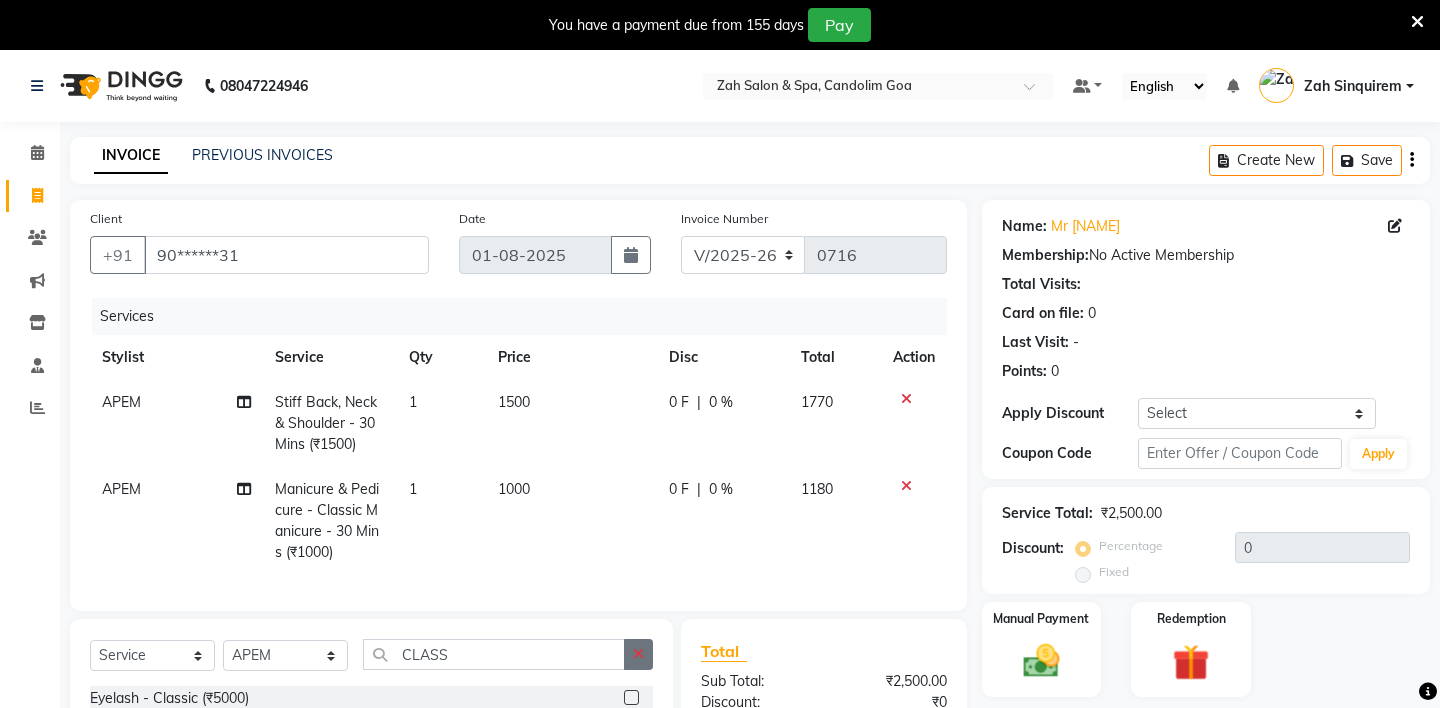 checkbox on "false" 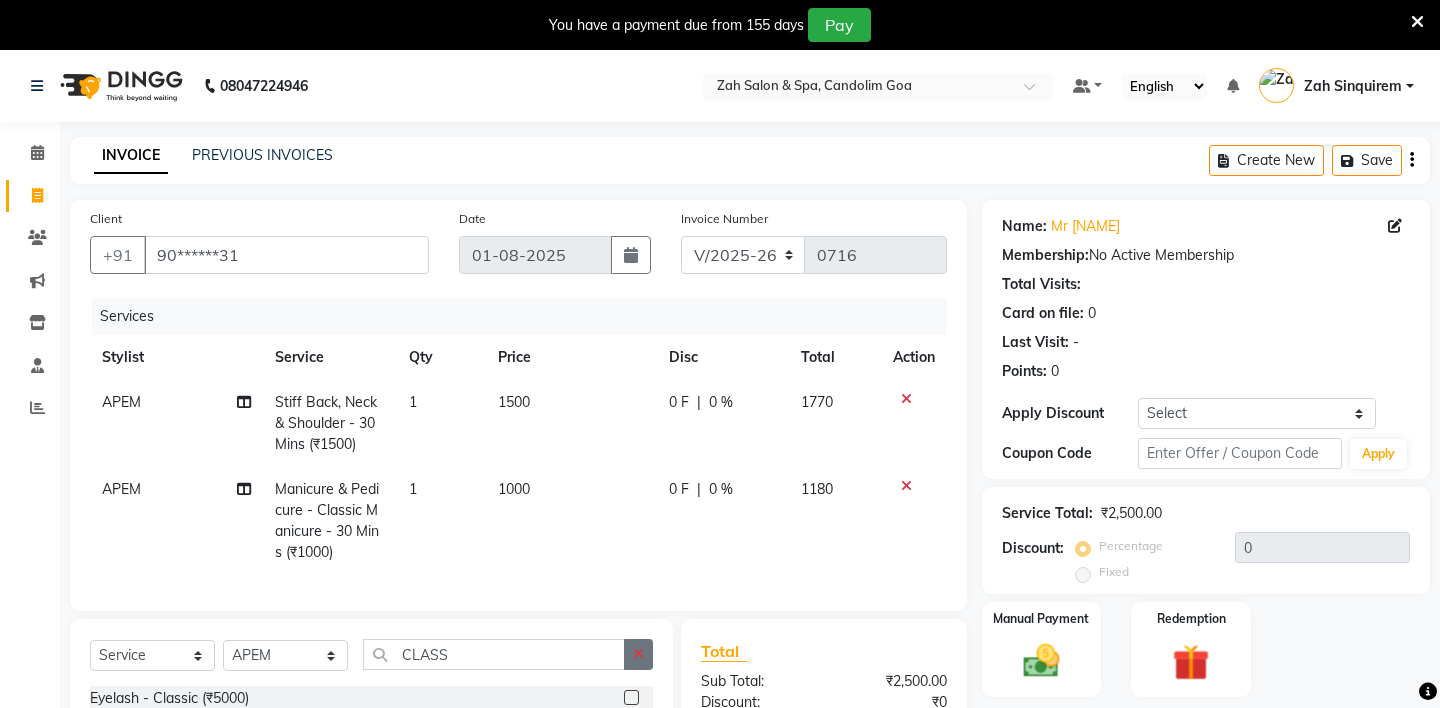 click 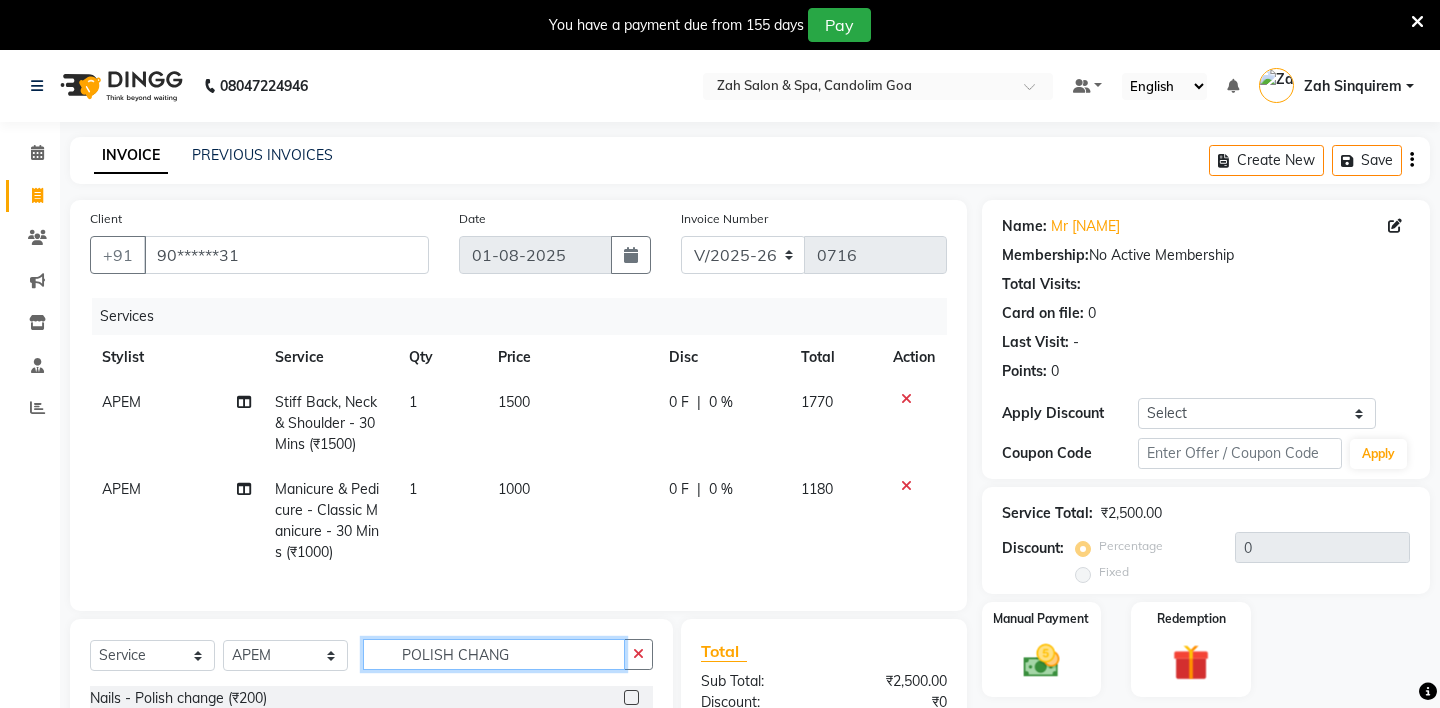 scroll, scrollTop: 235, scrollLeft: 0, axis: vertical 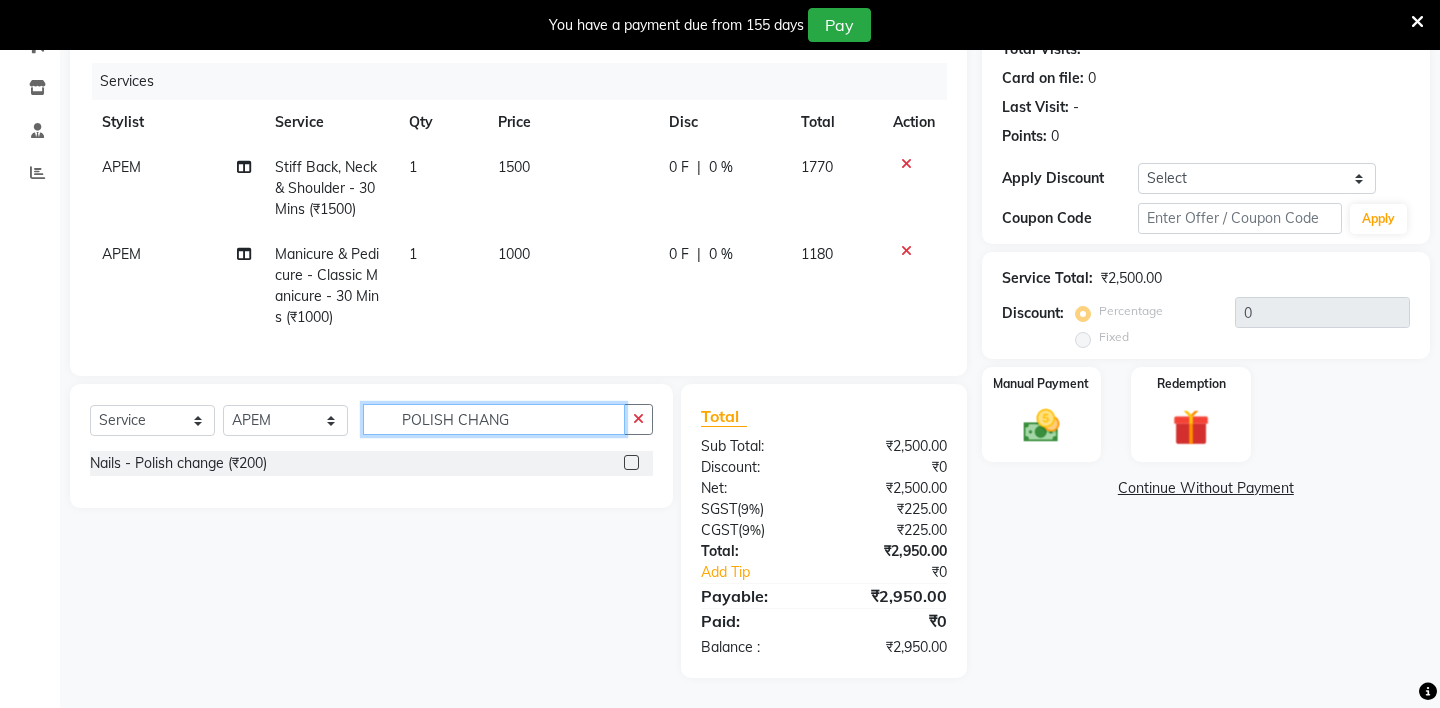 type on "POLISH CHANG" 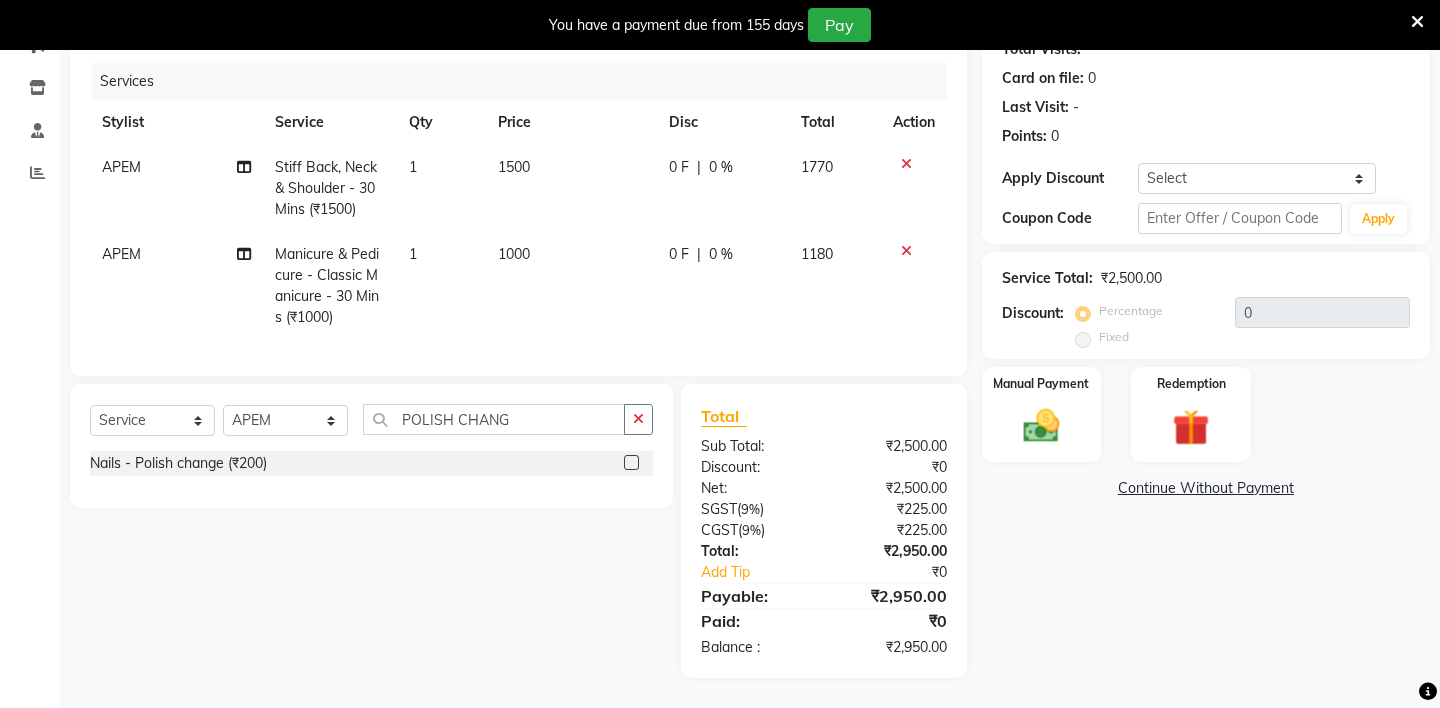 click 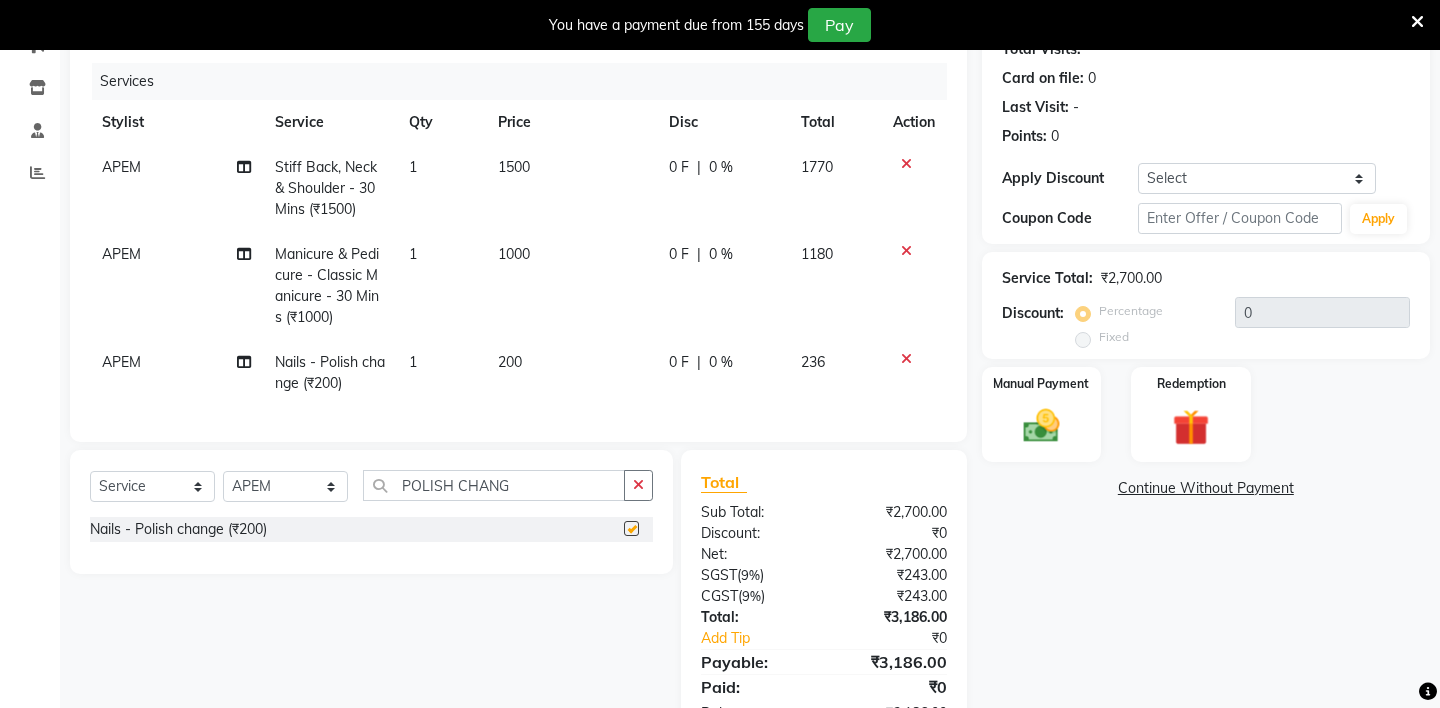 checkbox on "false" 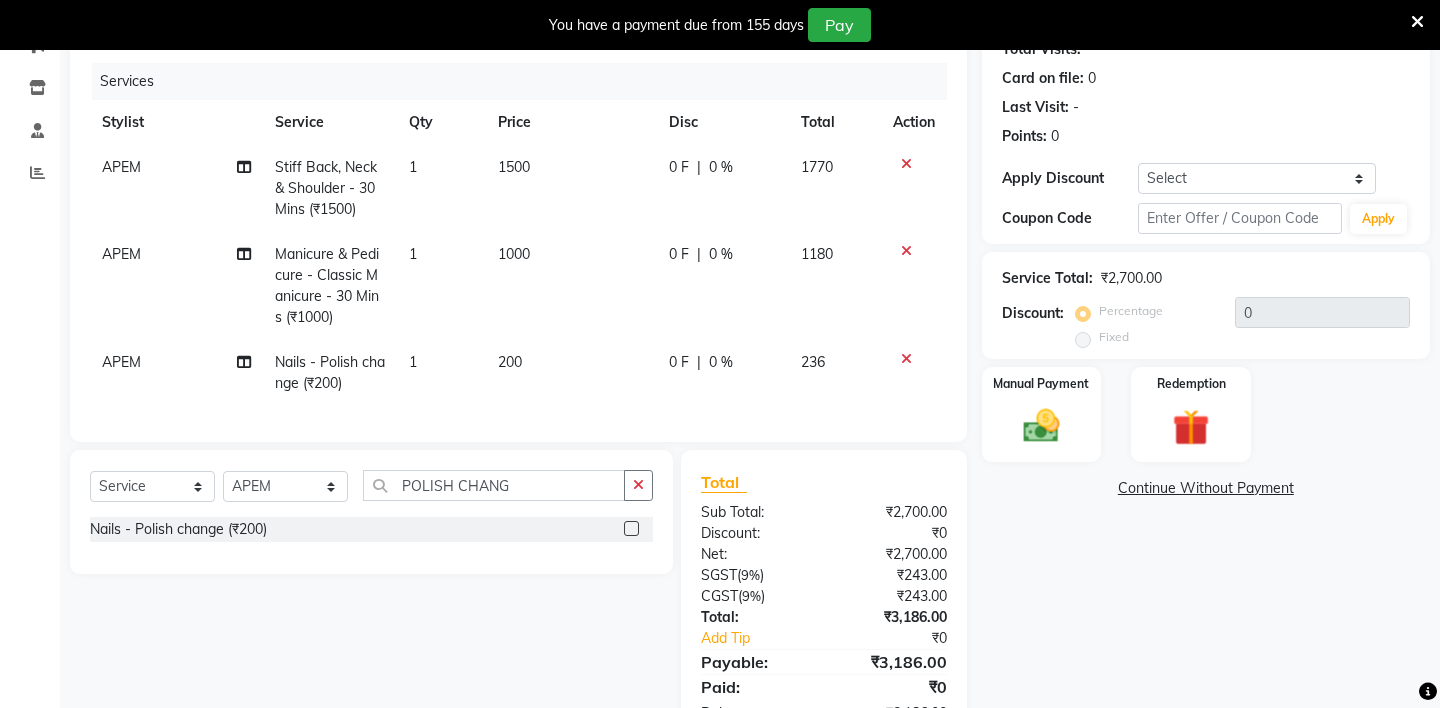 scroll, scrollTop: 301, scrollLeft: 0, axis: vertical 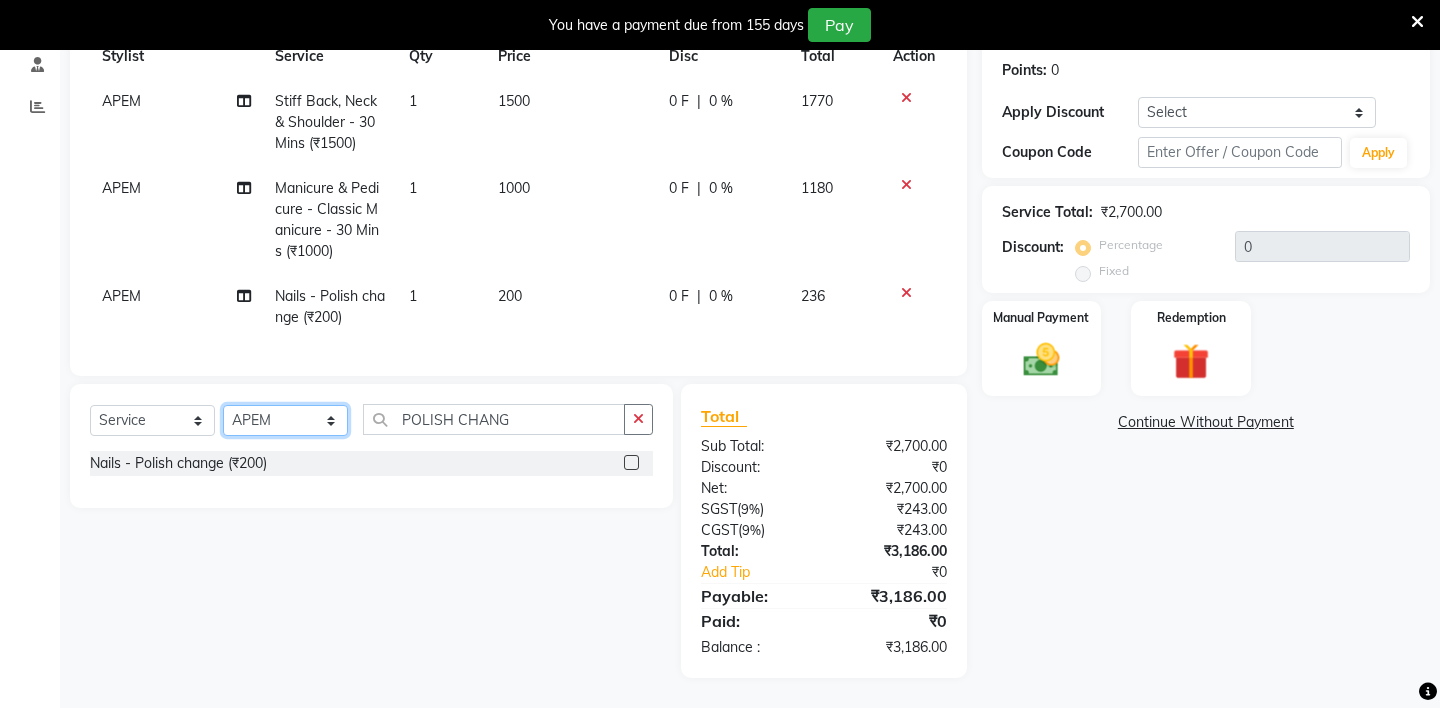 click on "Select Stylist ABHIJEET - ZAH BEAUTY RETAIL [BRAND_NAME] [BRAND_NAME] [BRAND_NAME] MANI MERCY MOMOI NIUTOLI SEBIKA SHOM SUMSUM THANLIUM VICTORIA" 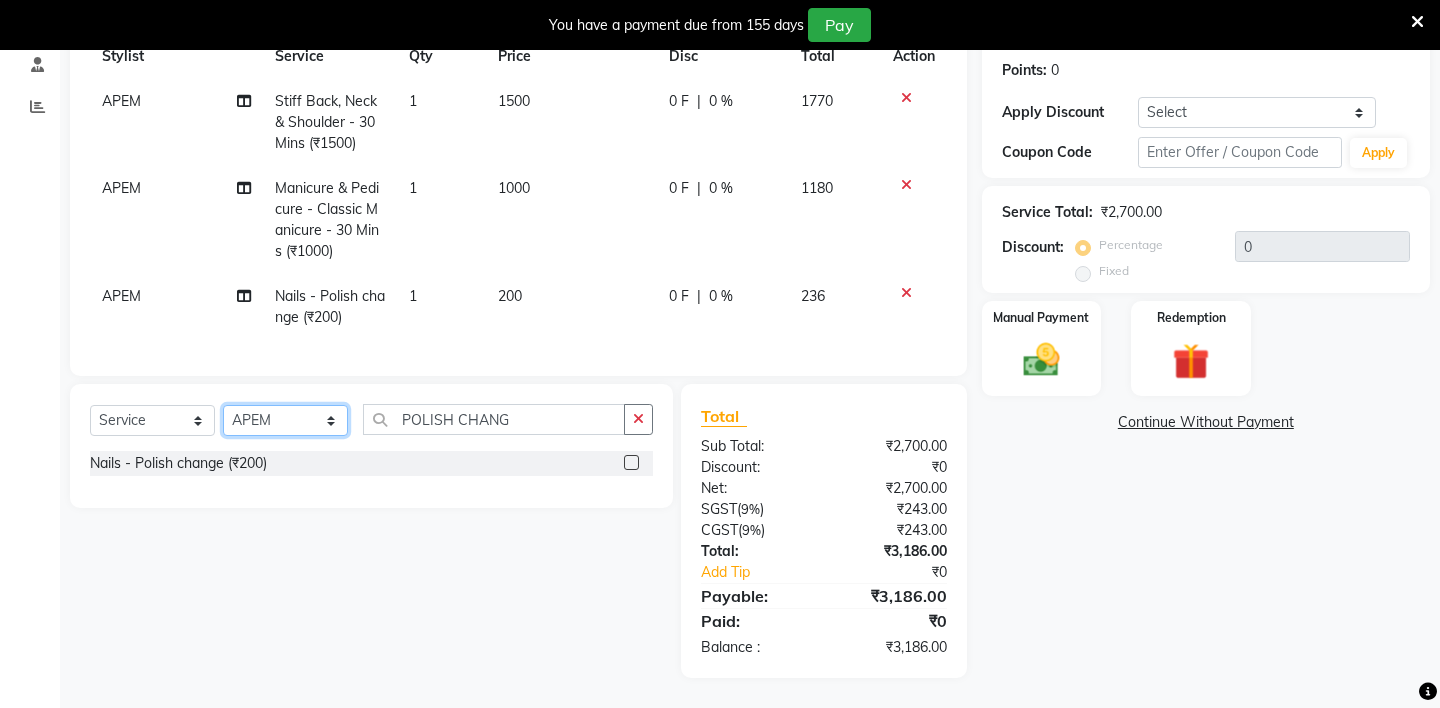 select on "57860" 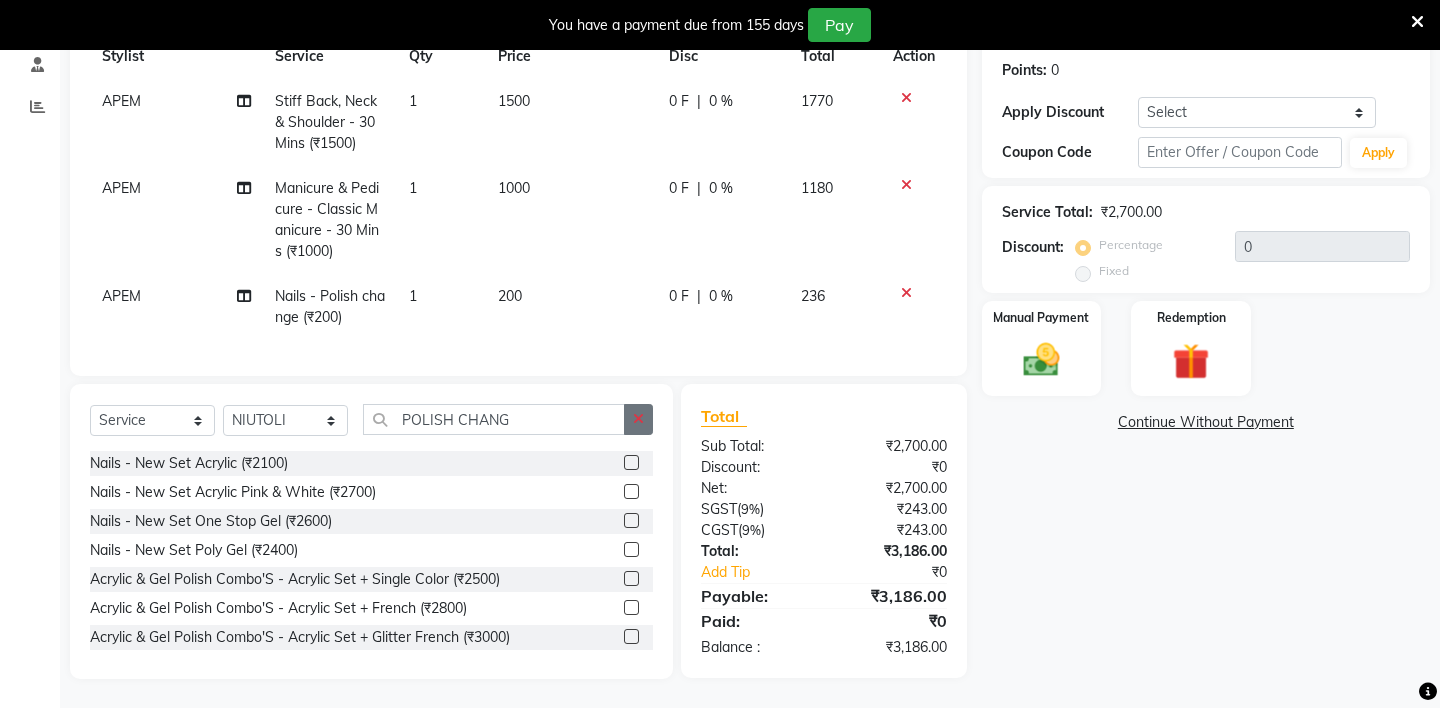 click 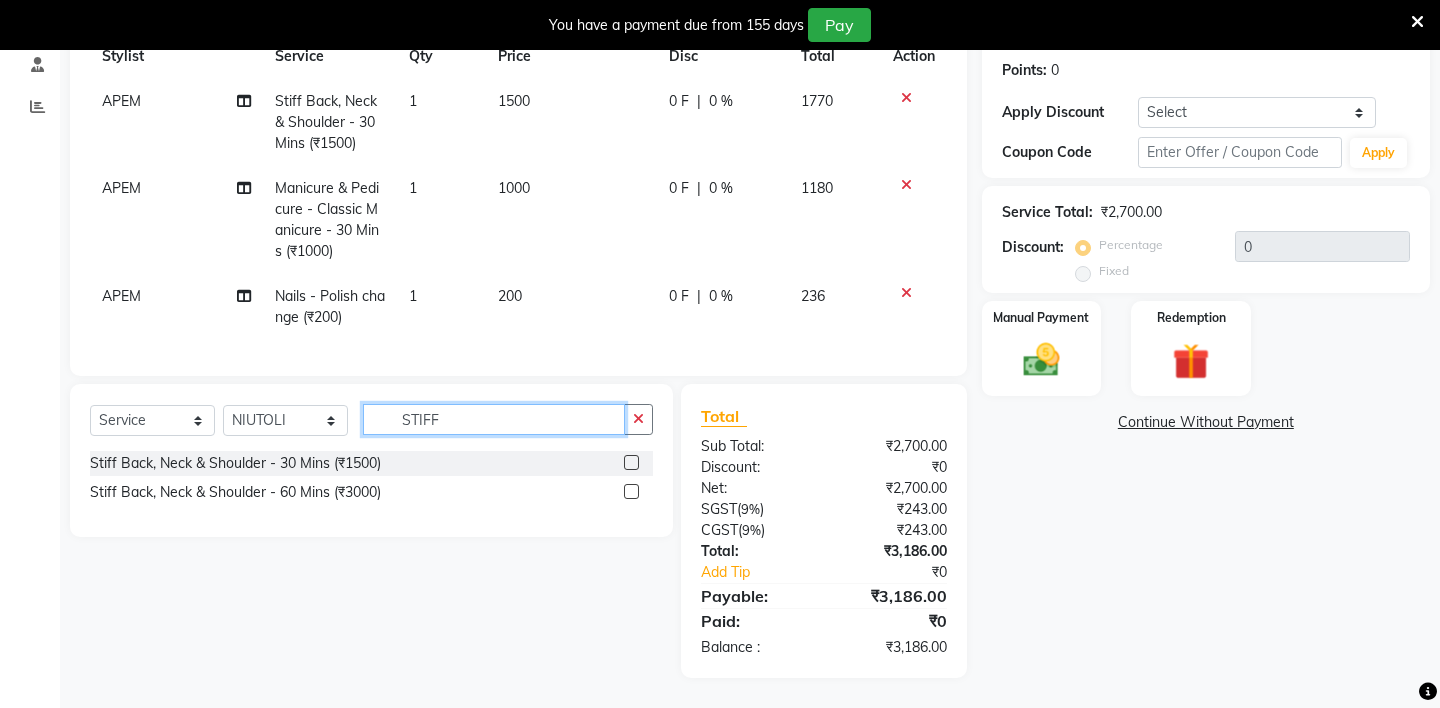 type on "STIFF" 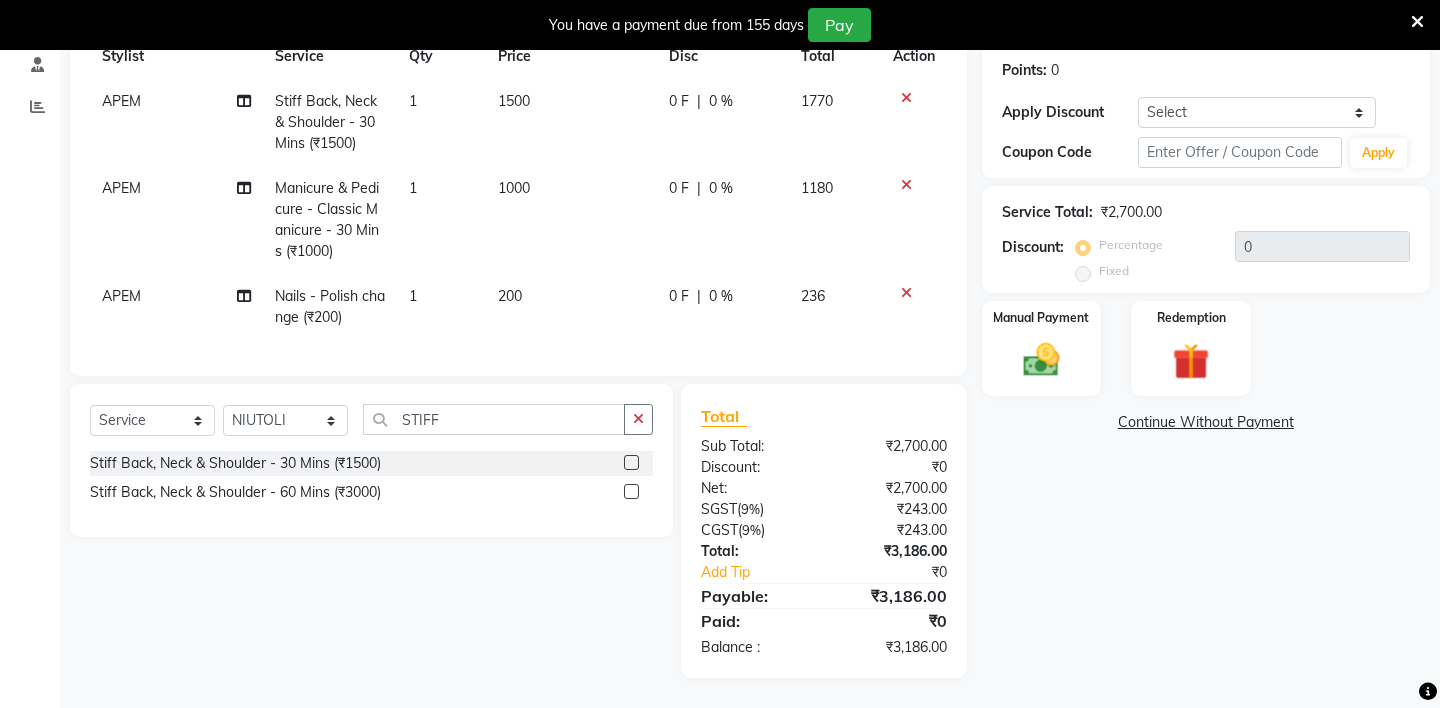 click 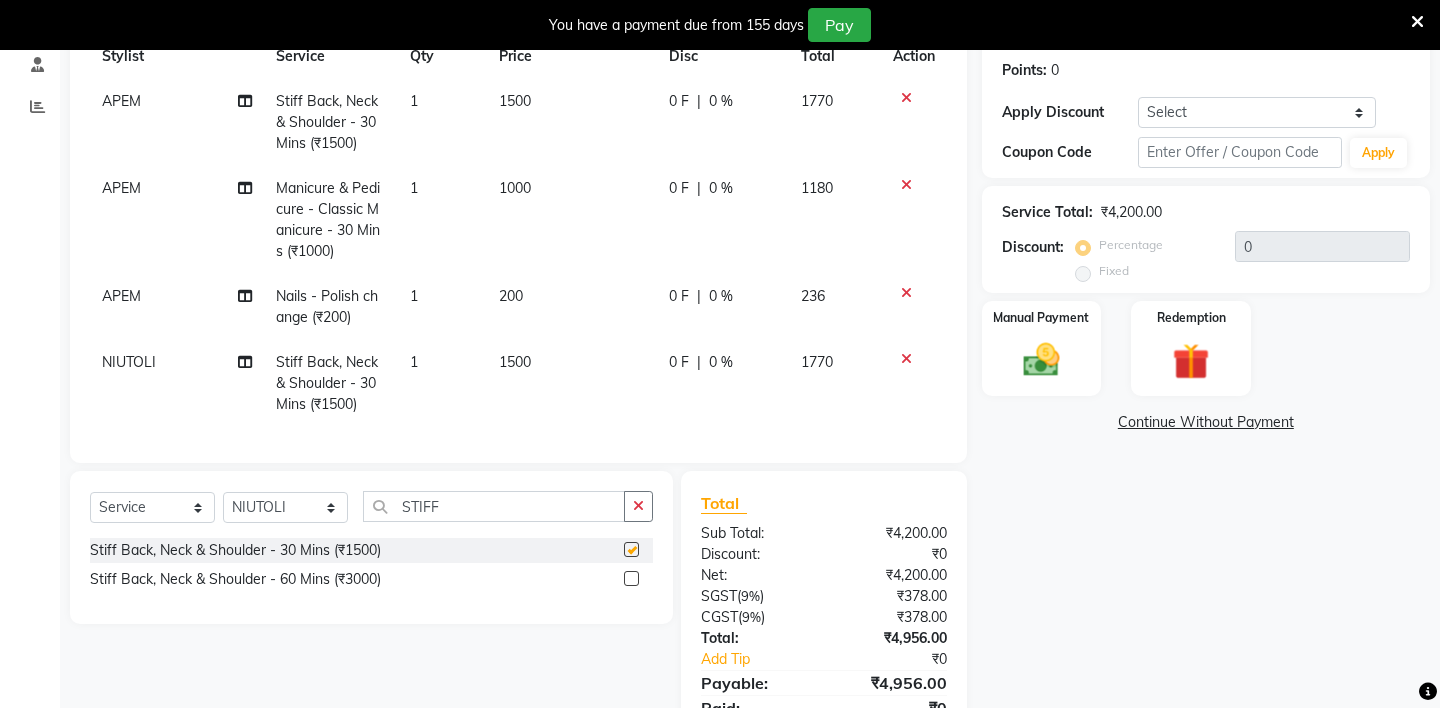 checkbox on "false" 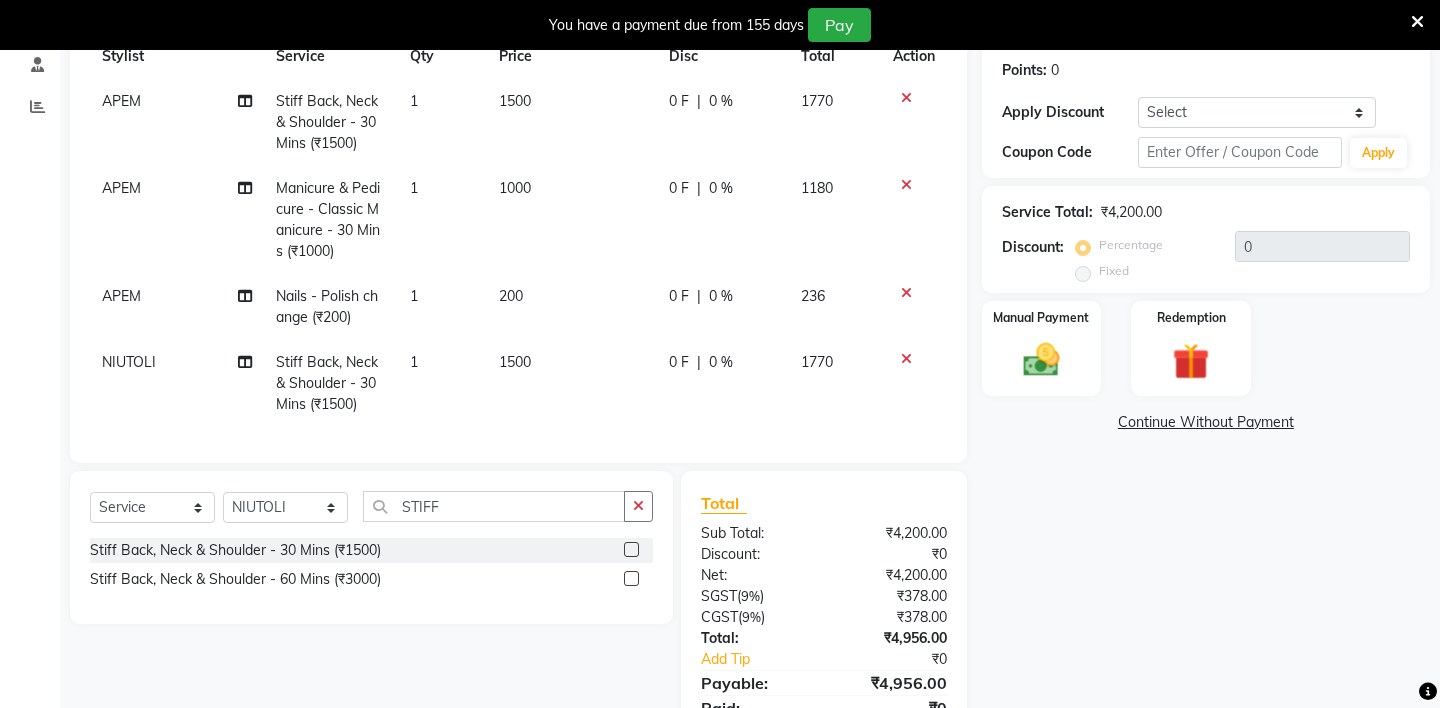 scroll, scrollTop: 388, scrollLeft: 0, axis: vertical 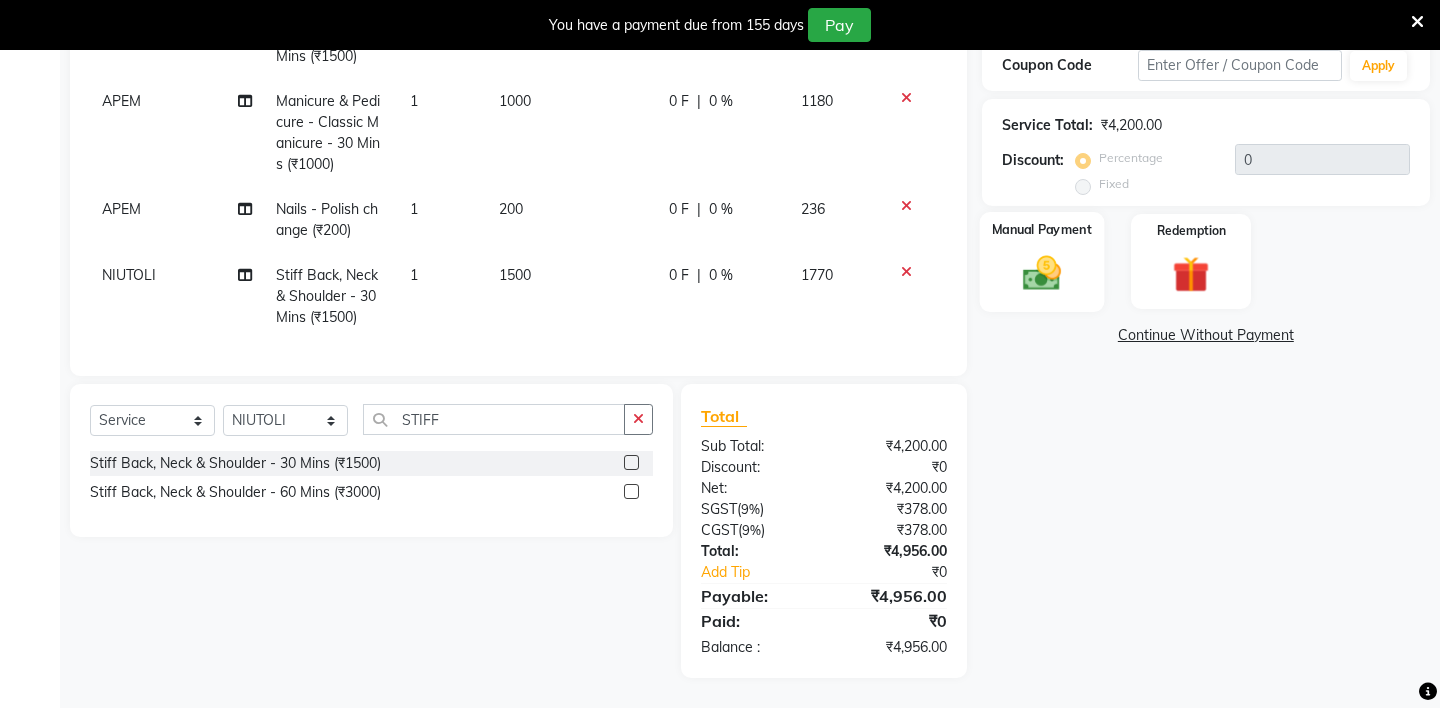 click 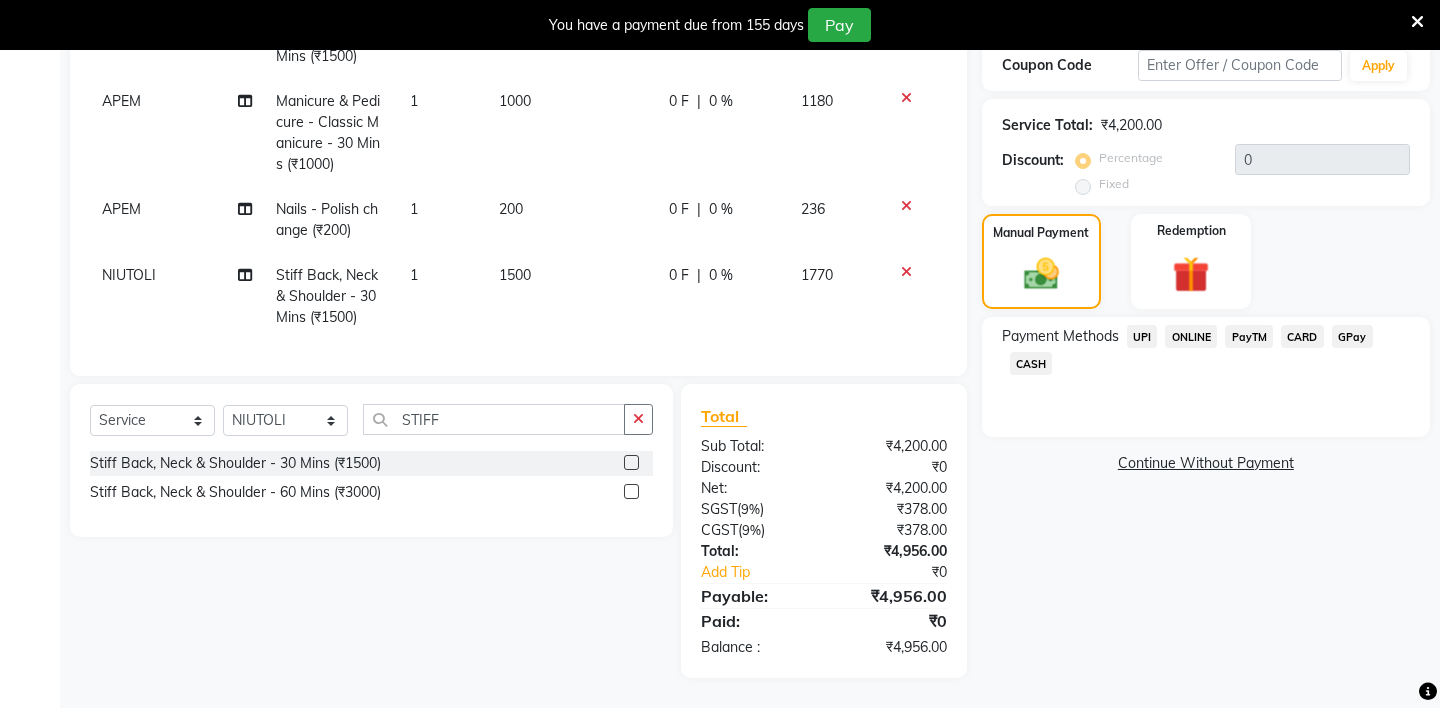click on "UPI" 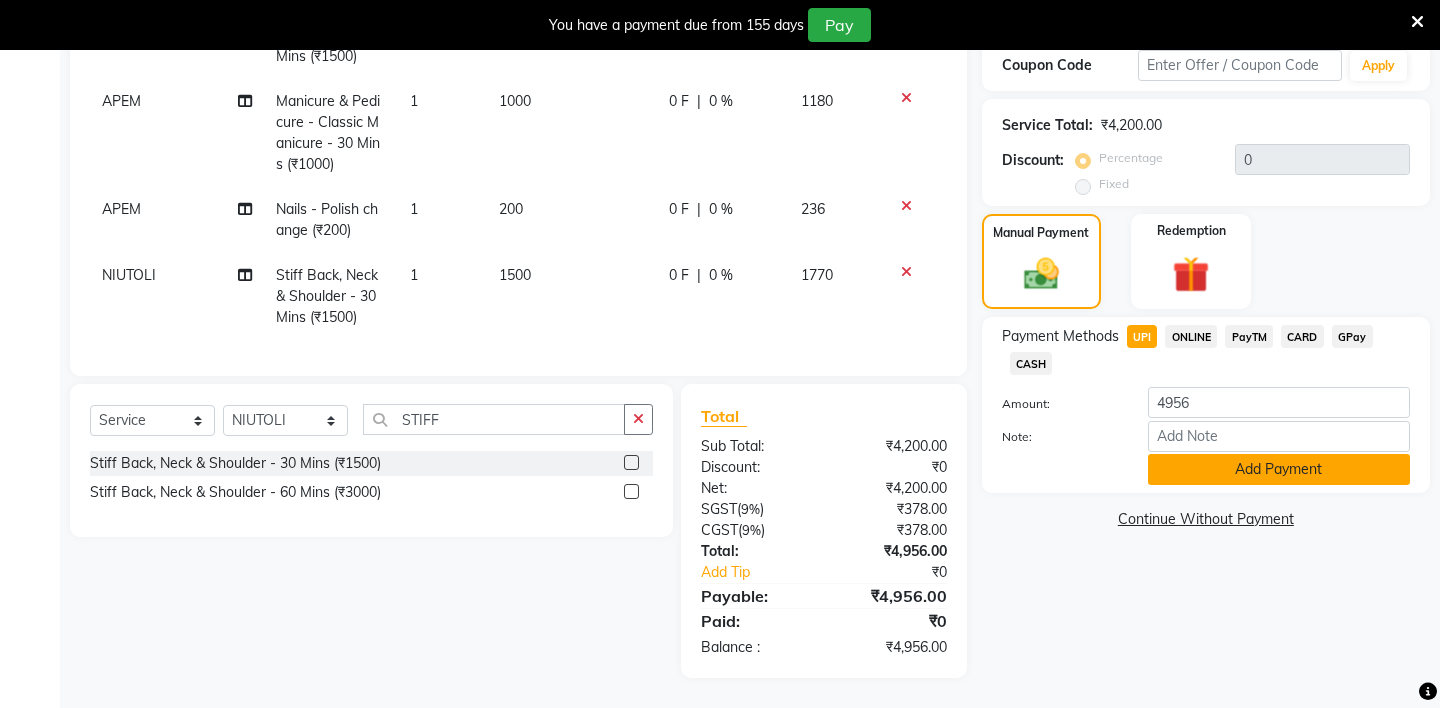 click on "Add Payment" 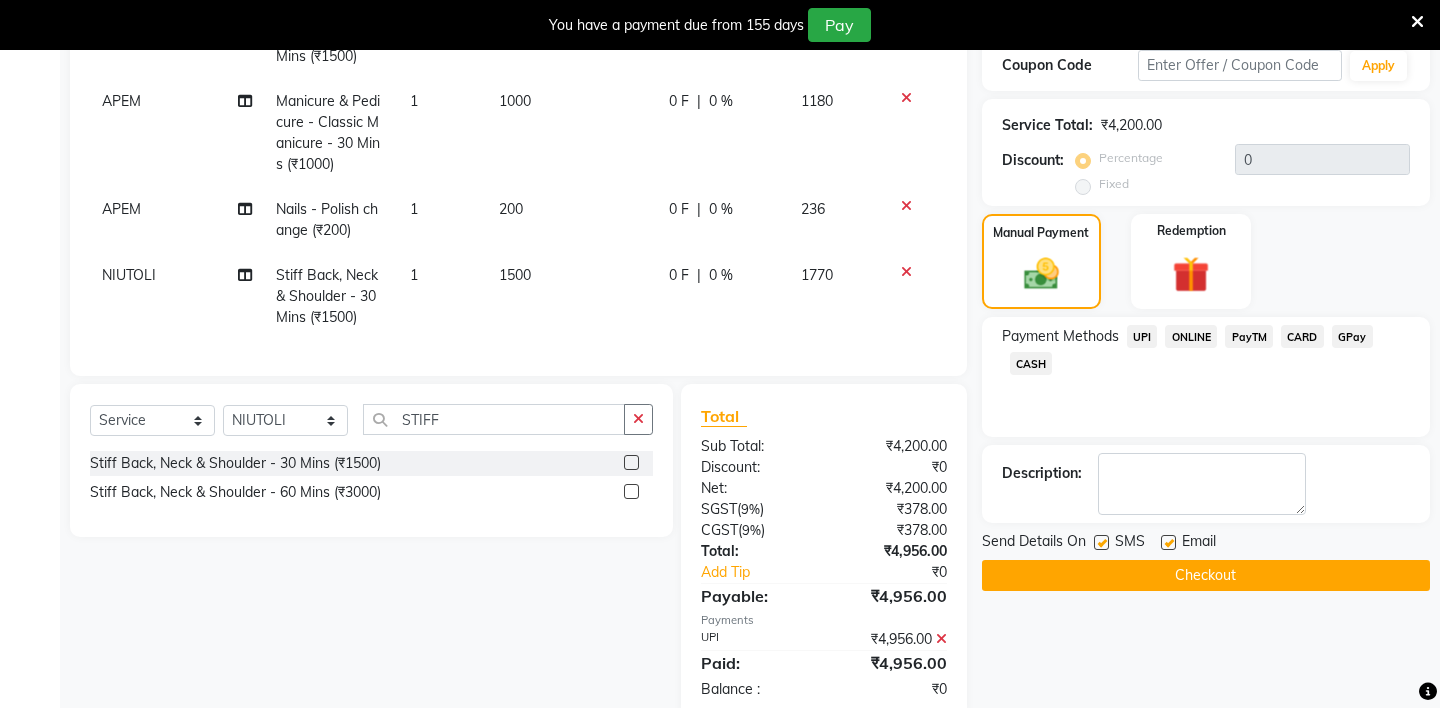scroll, scrollTop: 430, scrollLeft: 0, axis: vertical 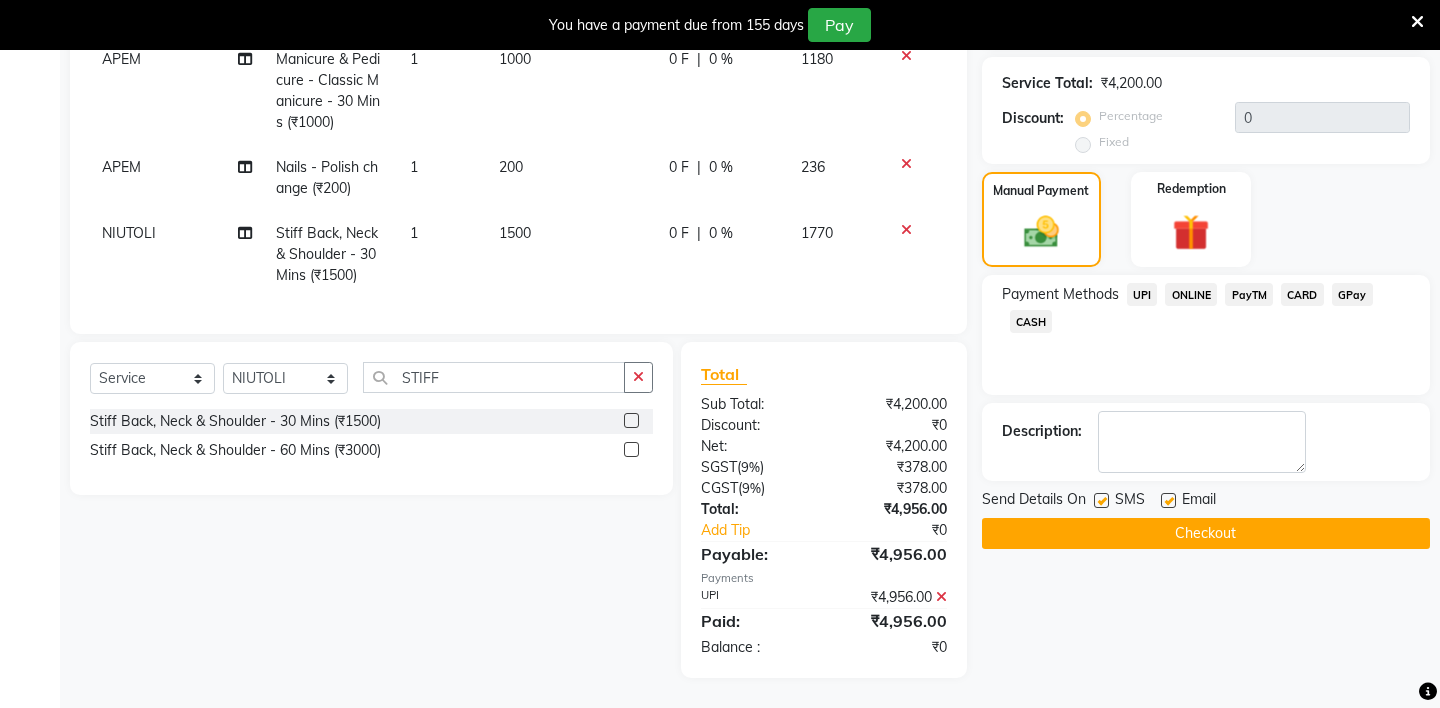click on "Checkout" 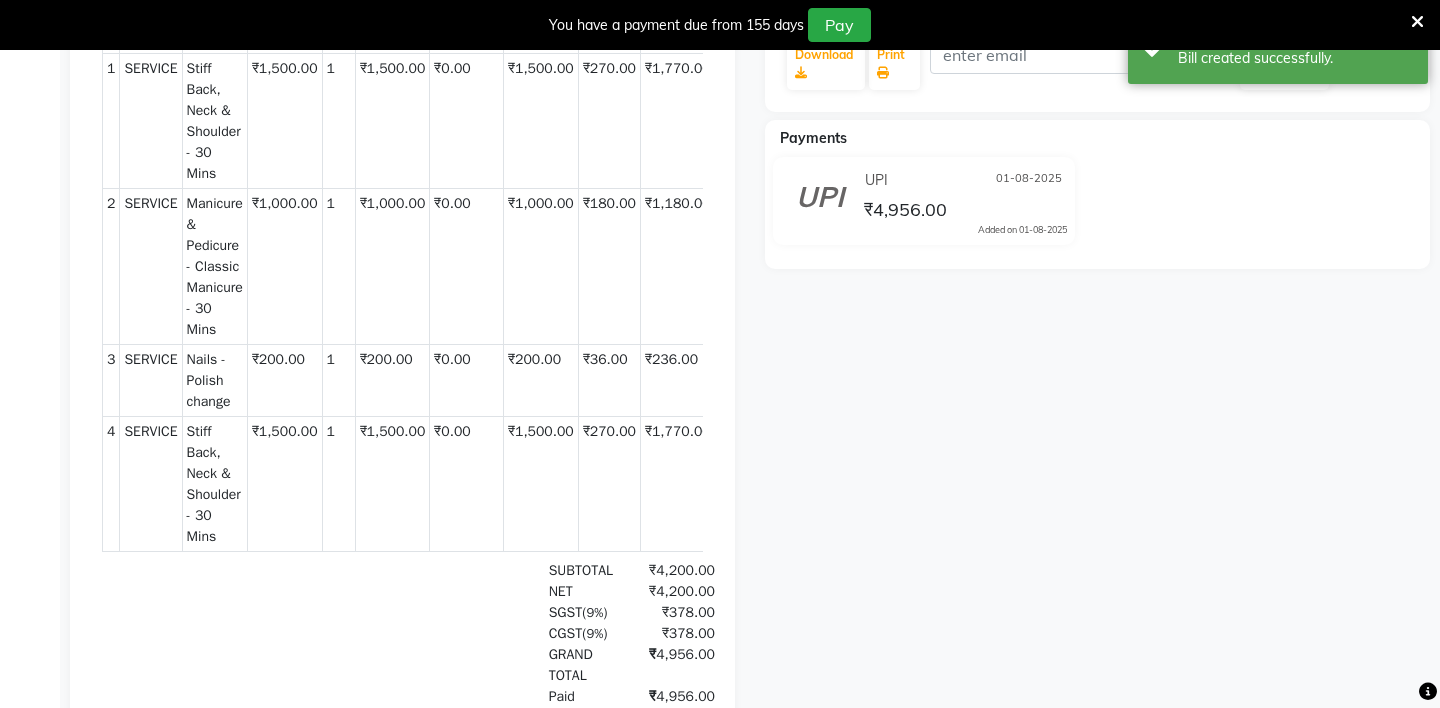 scroll, scrollTop: 378, scrollLeft: 0, axis: vertical 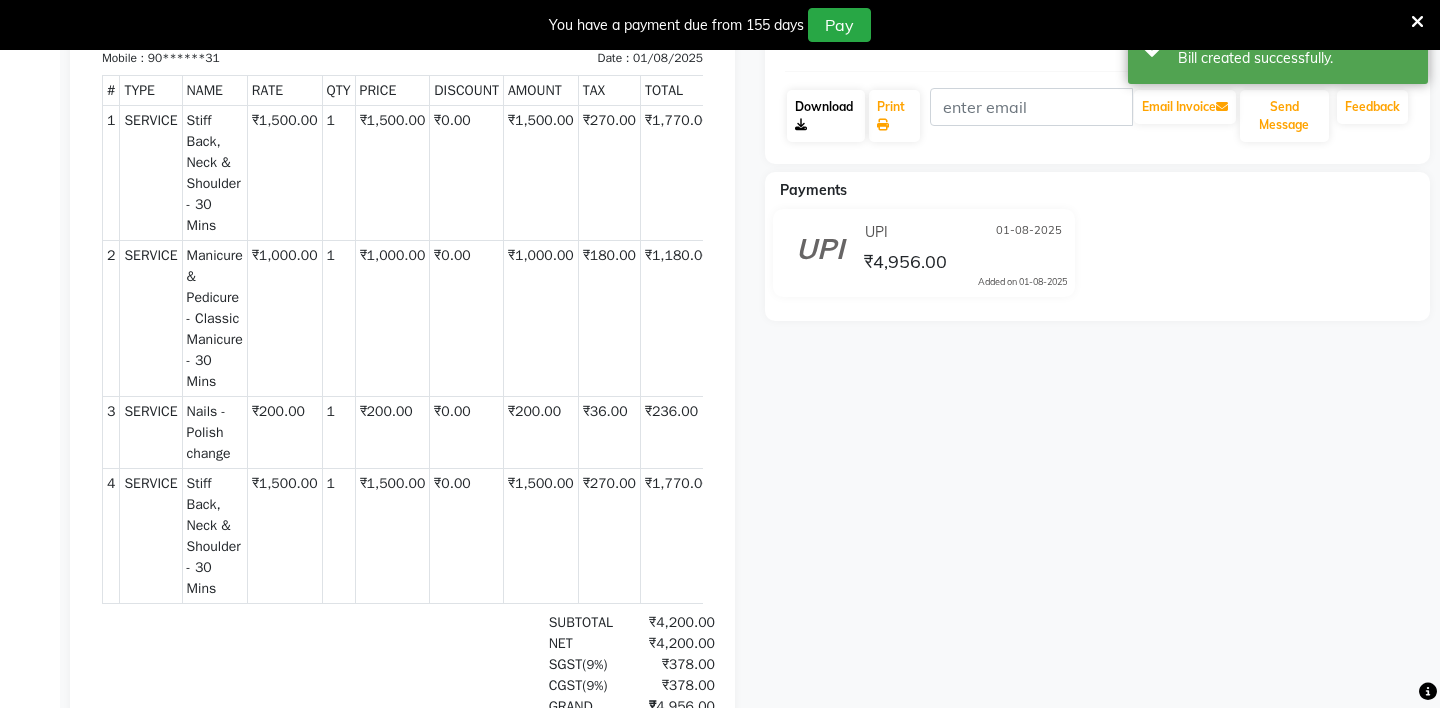 click 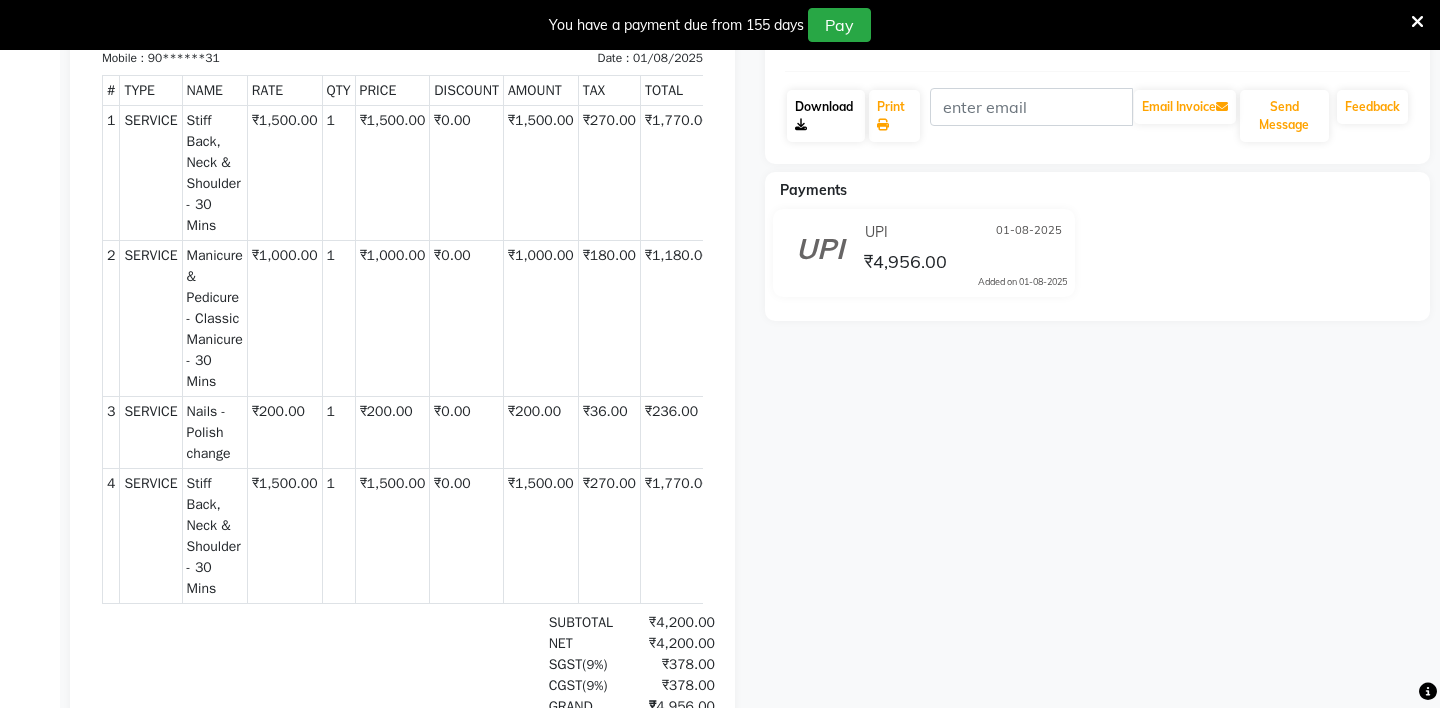 scroll, scrollTop: 0, scrollLeft: 0, axis: both 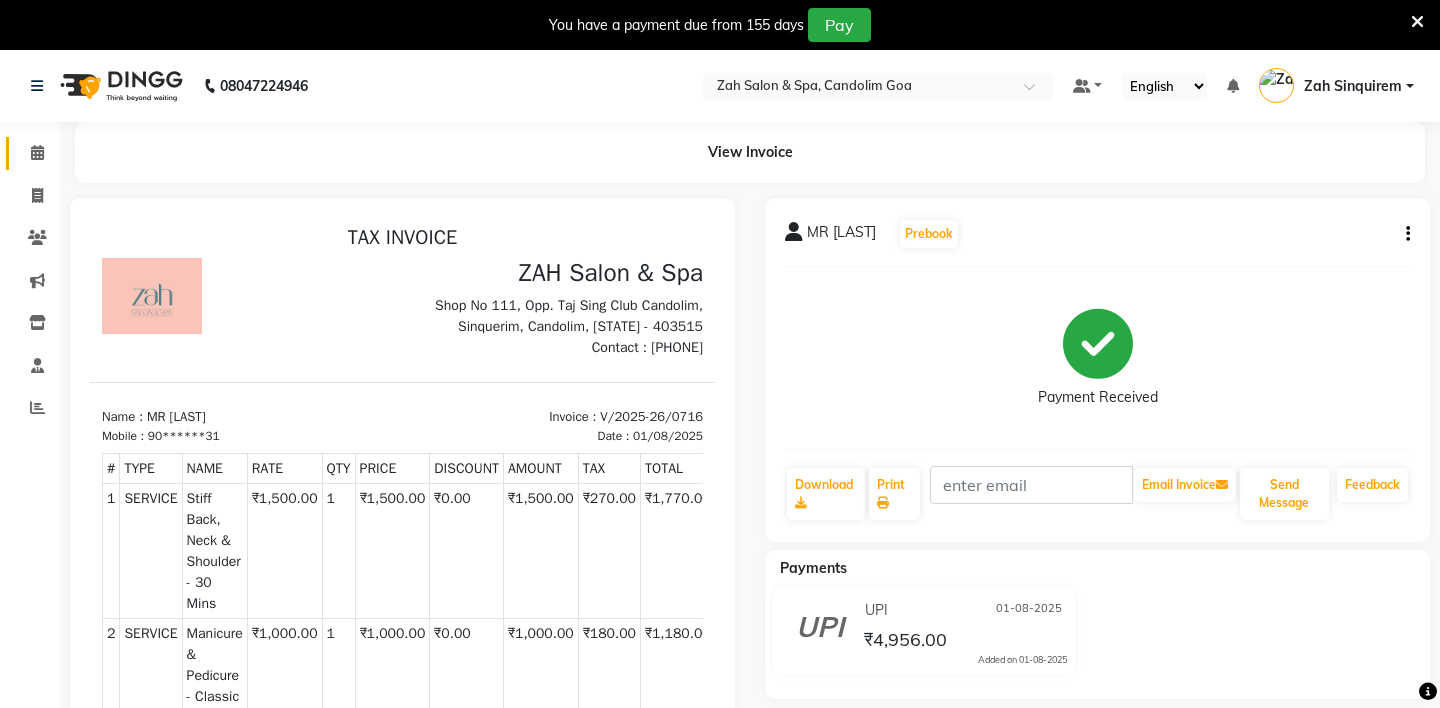 click 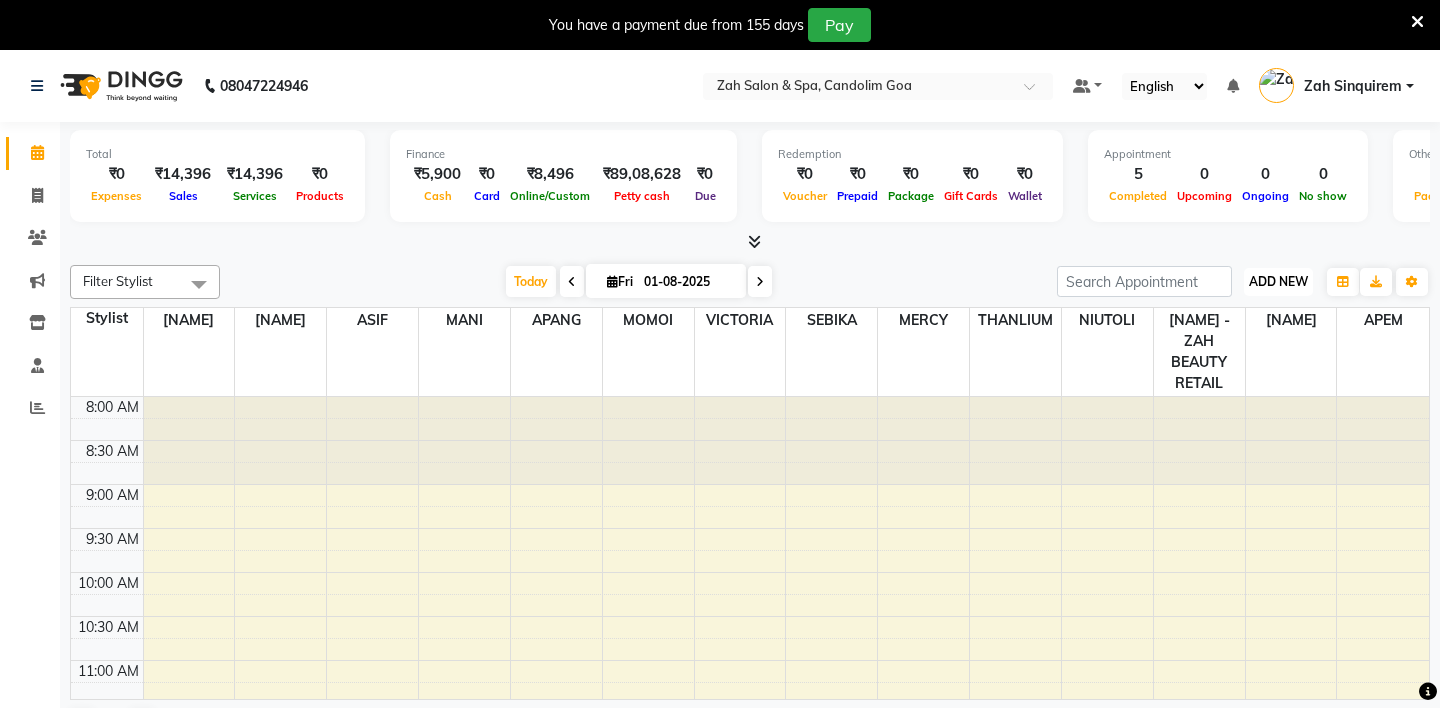 click on "ADD NEW" at bounding box center [1278, 281] 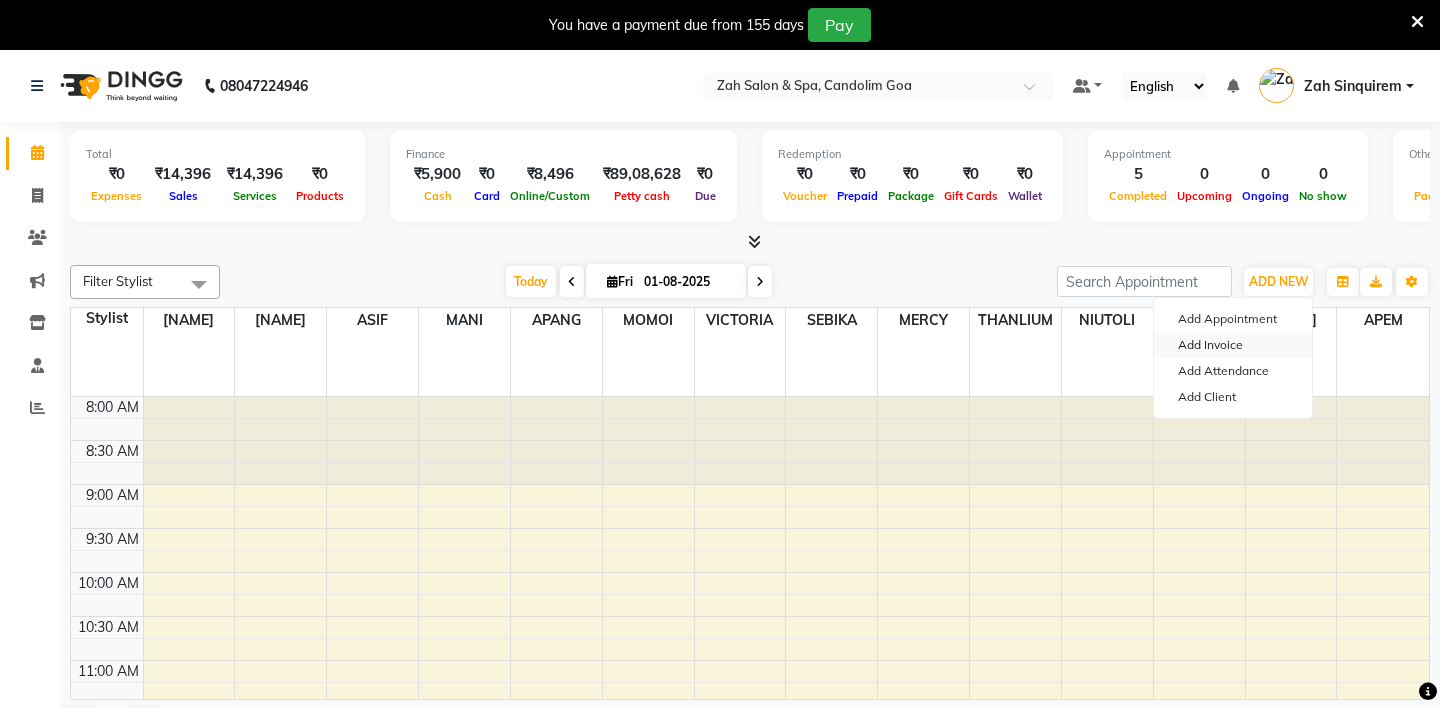 click on "Add Invoice" at bounding box center (1233, 345) 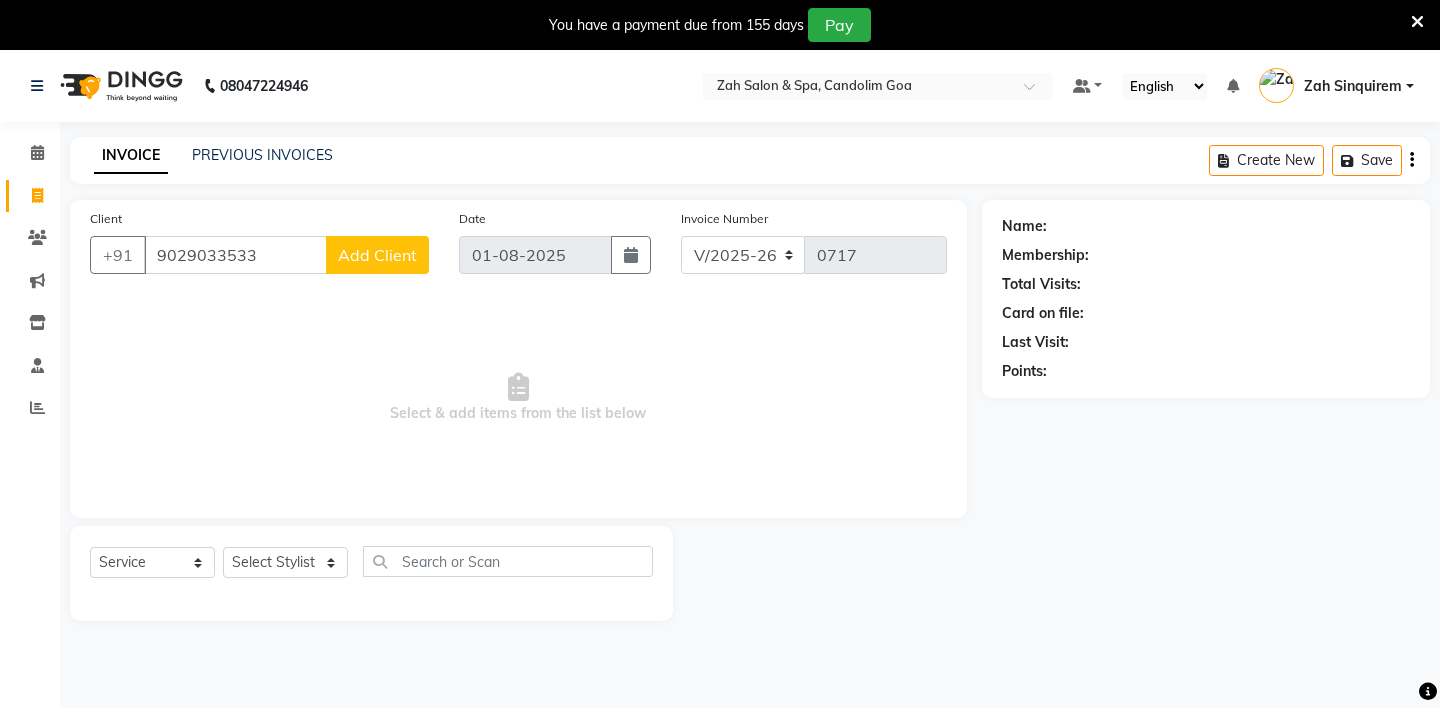 type on "9029033533" 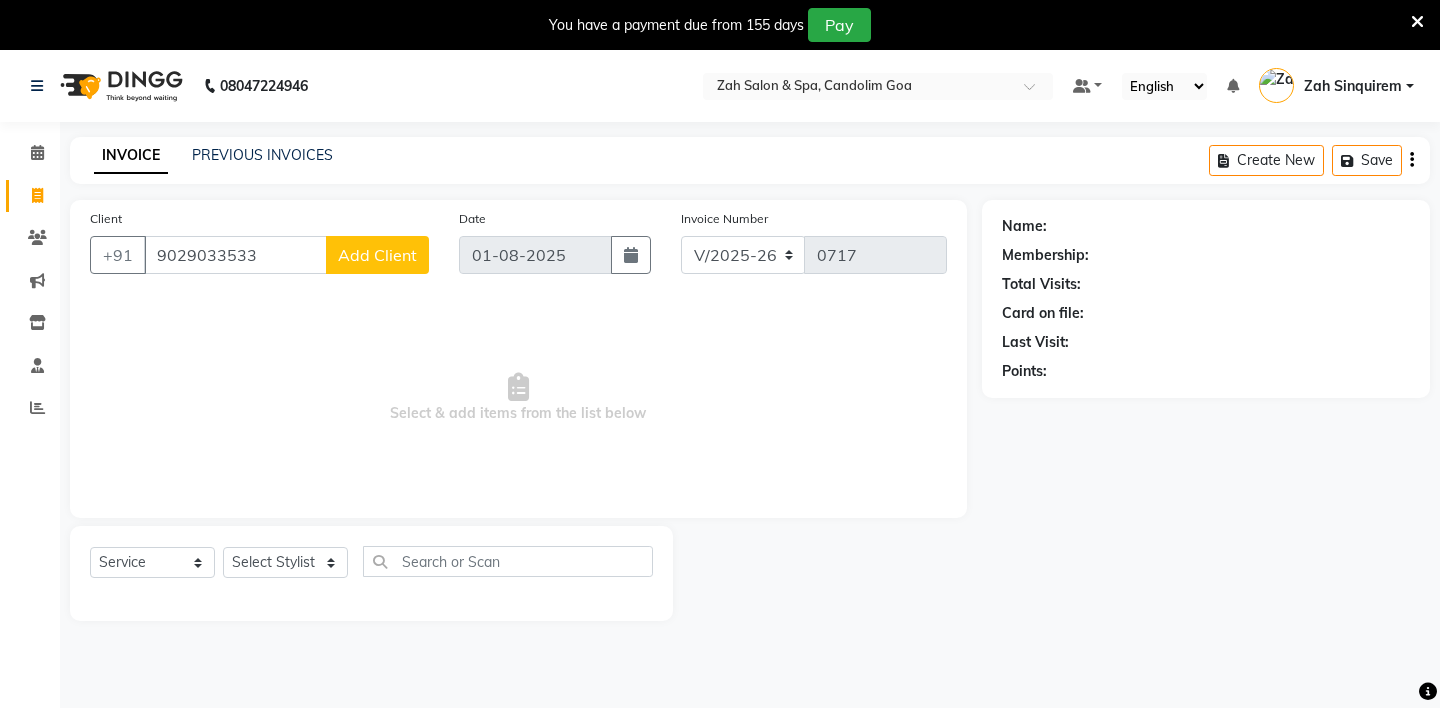 click on "Add Client" 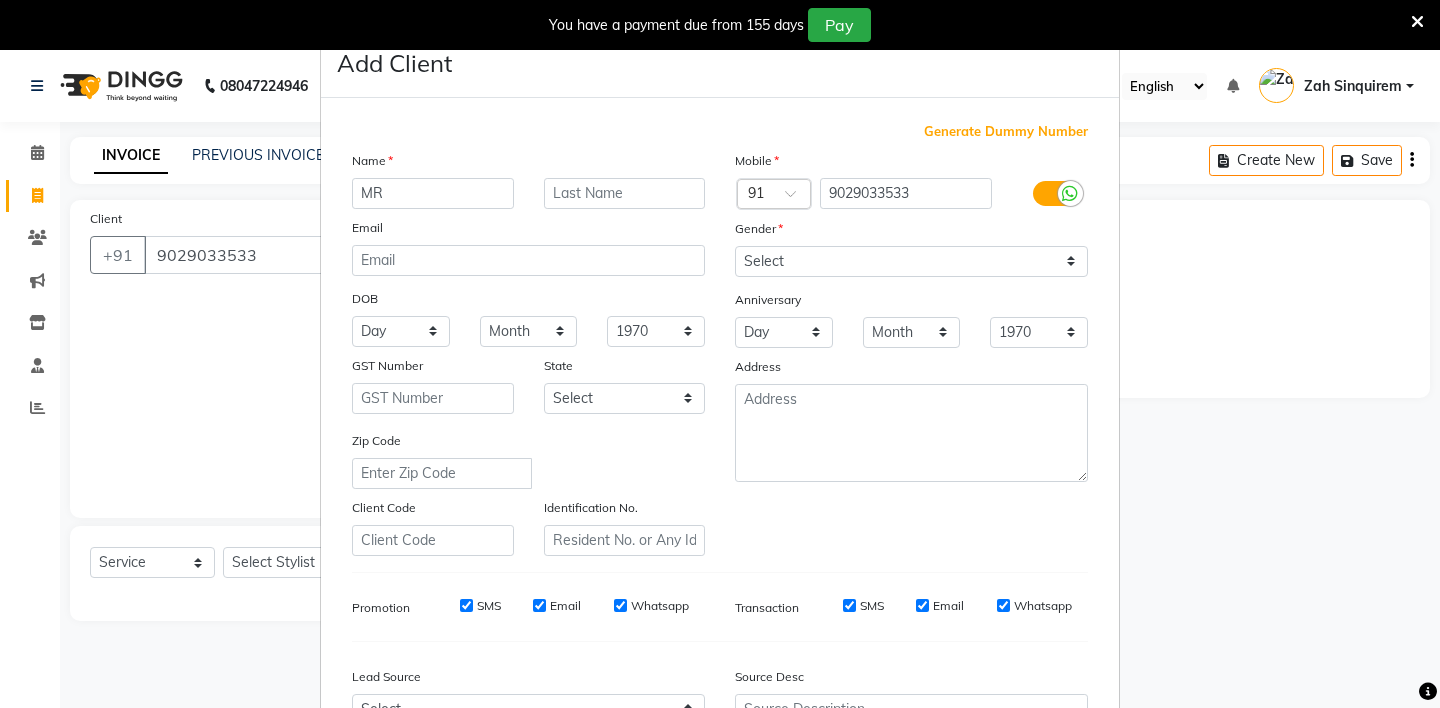 type on "MR" 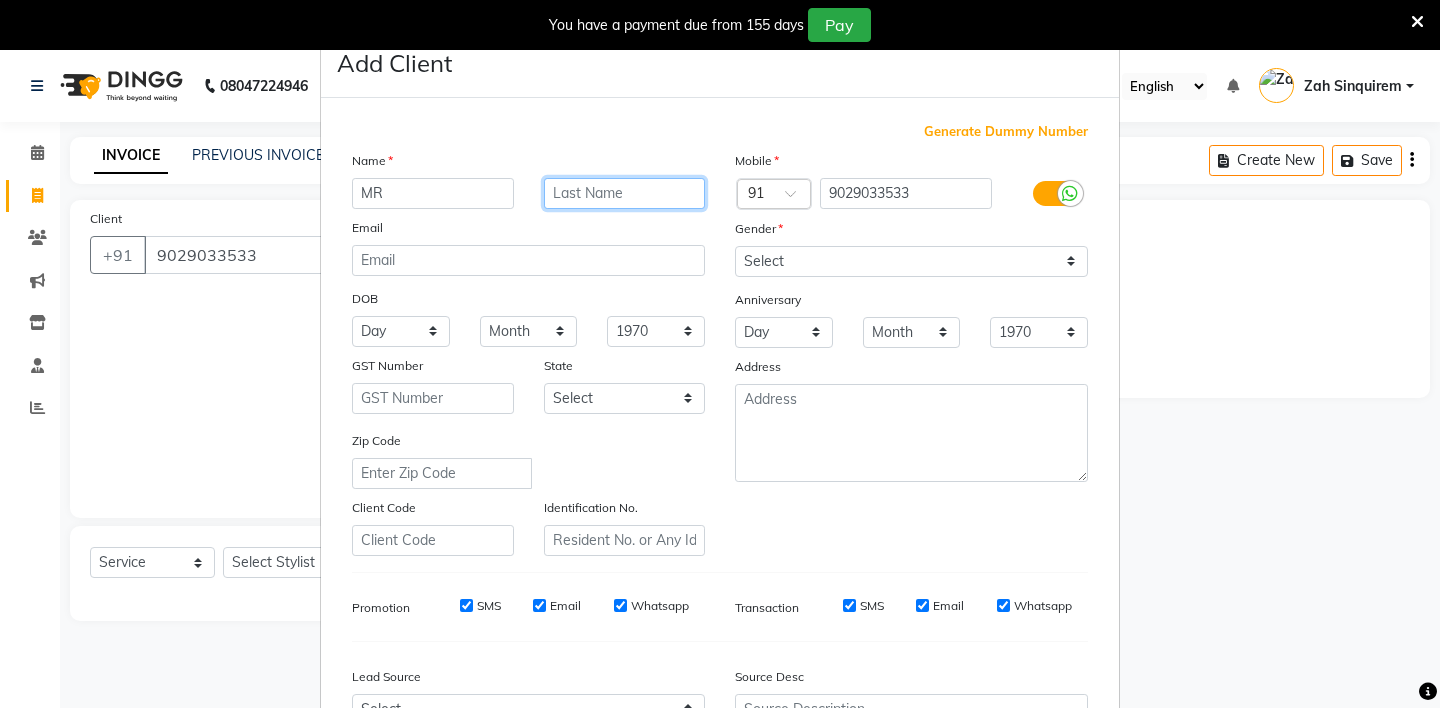 click at bounding box center (625, 193) 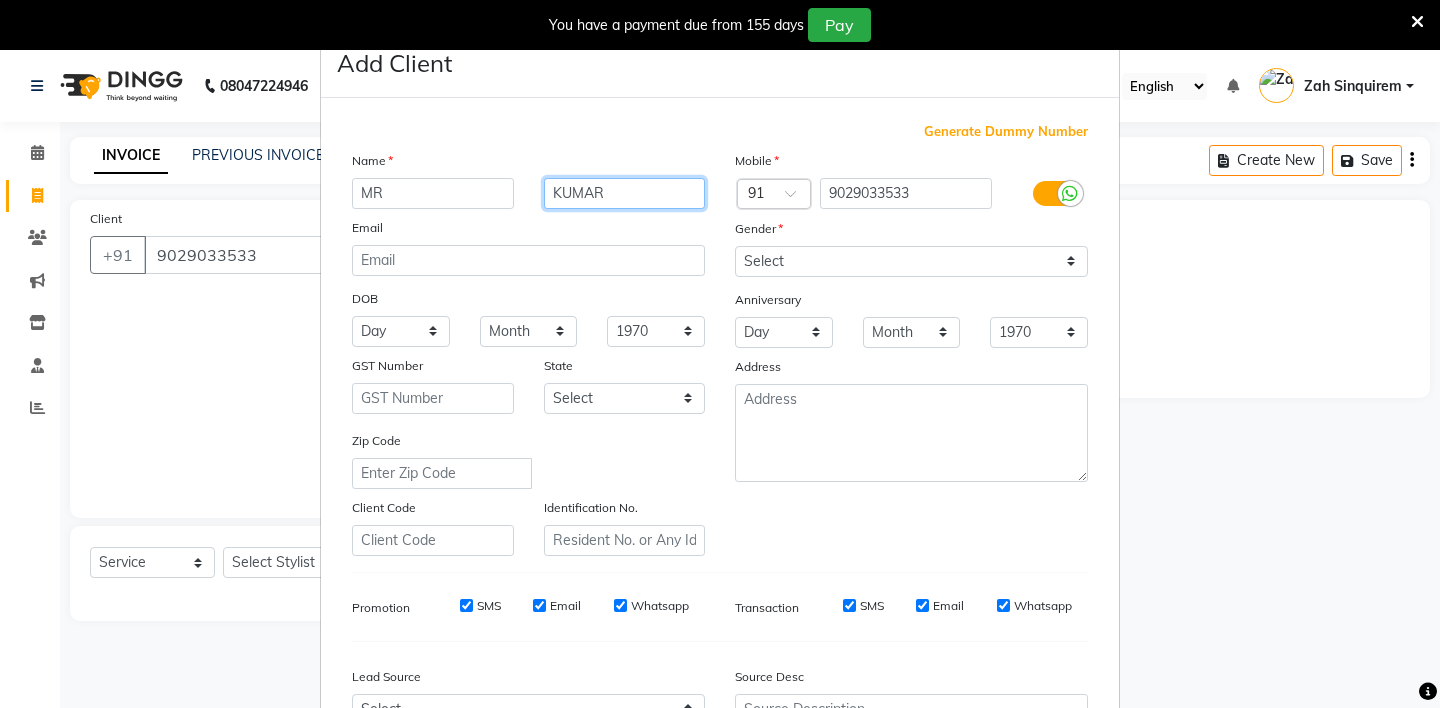 type on "KUMAR" 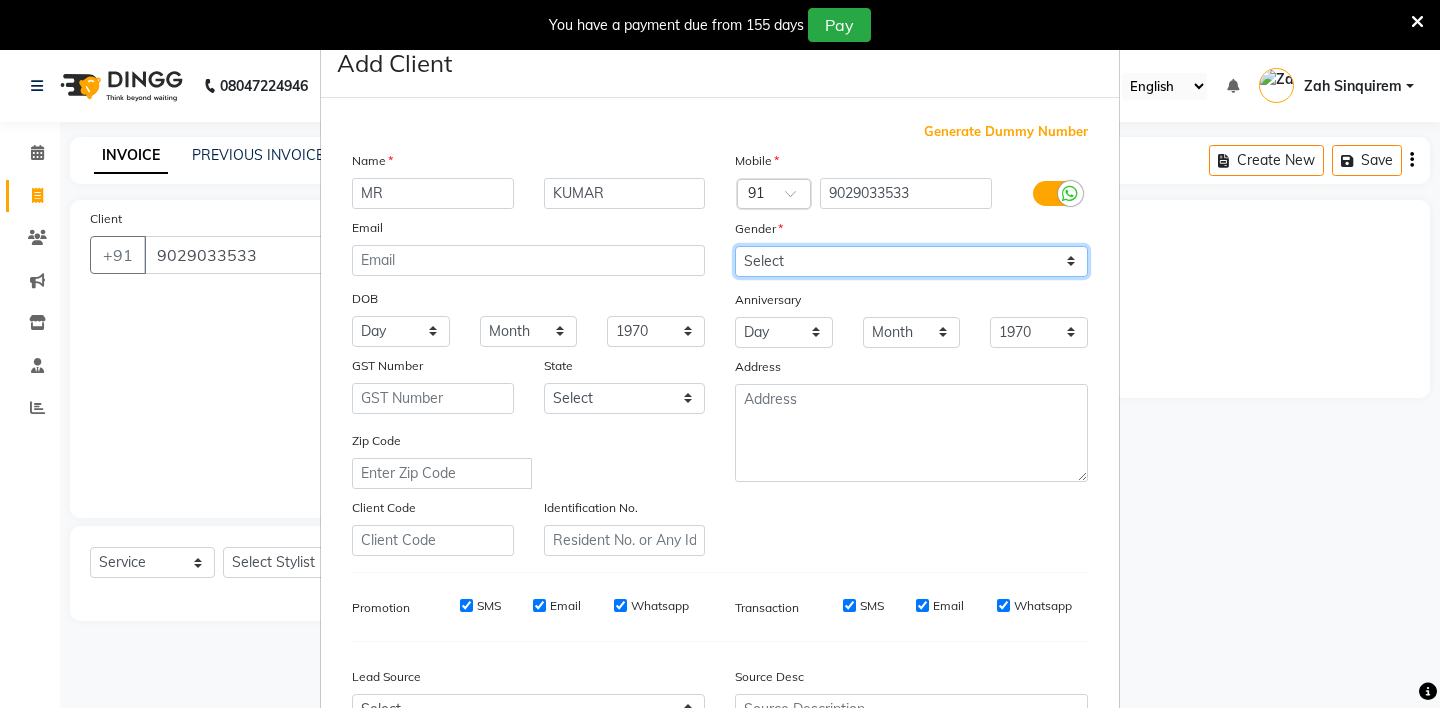 click on "Select Male Female Other Prefer Not To Say" at bounding box center [911, 261] 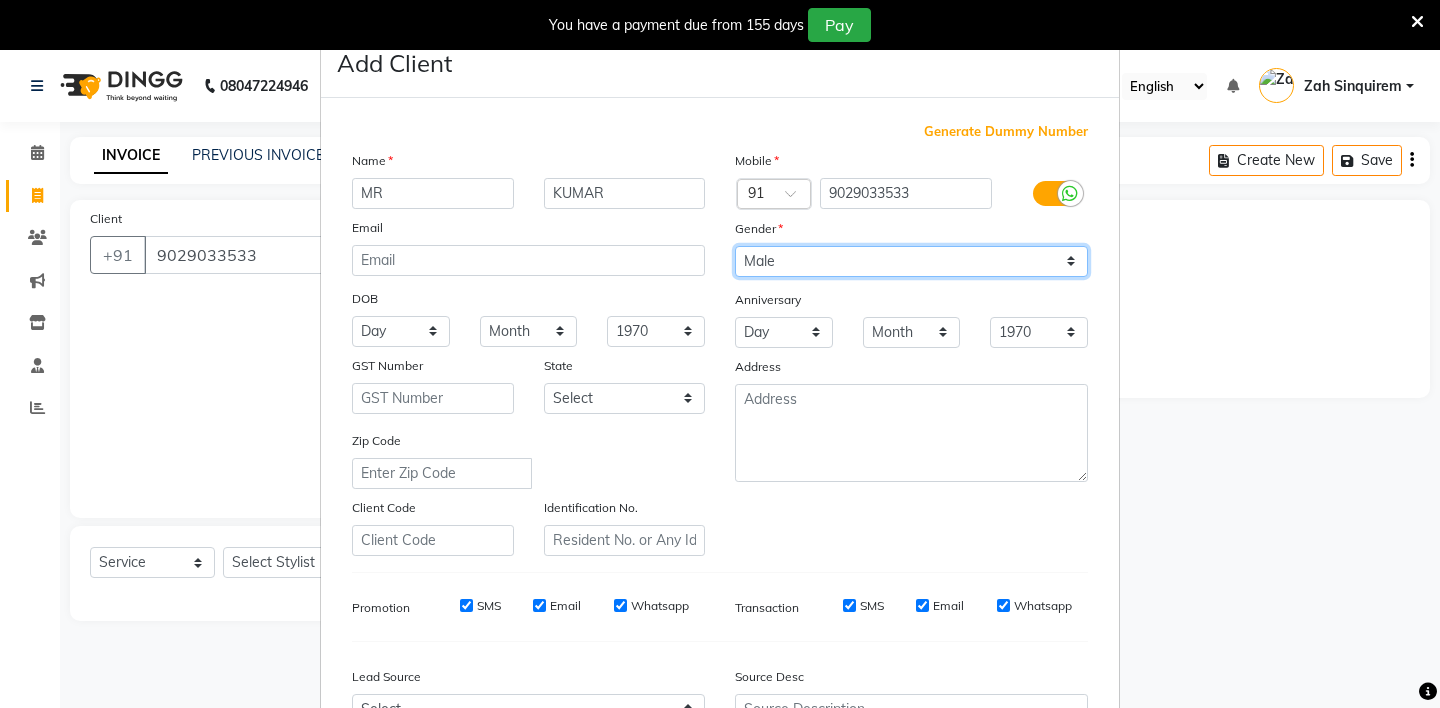 scroll, scrollTop: 214, scrollLeft: 0, axis: vertical 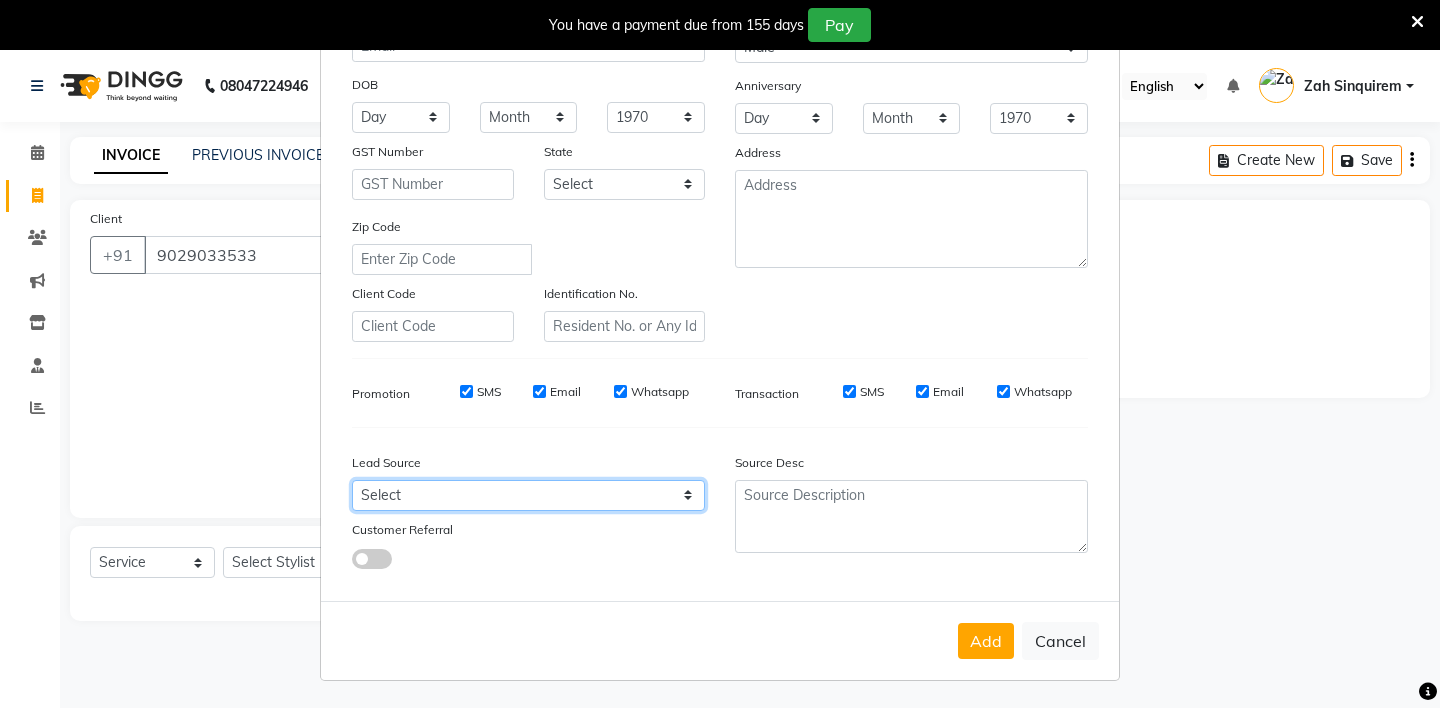 click on "Select Walk-in Referral Internet Friend Word of Mouth Advertisement Facebook JustDial Google Other Instagram  YouTube  WhatsApp" at bounding box center [528, 495] 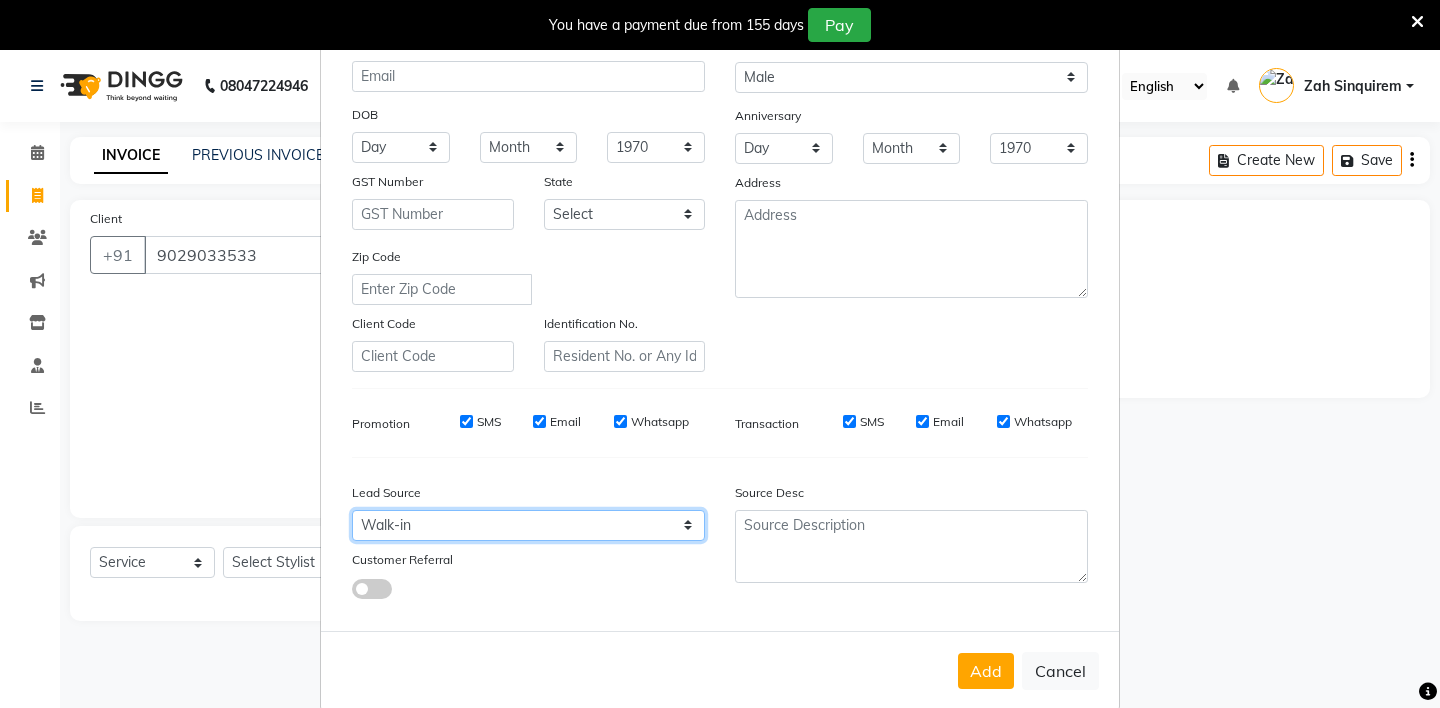 scroll, scrollTop: 214, scrollLeft: 0, axis: vertical 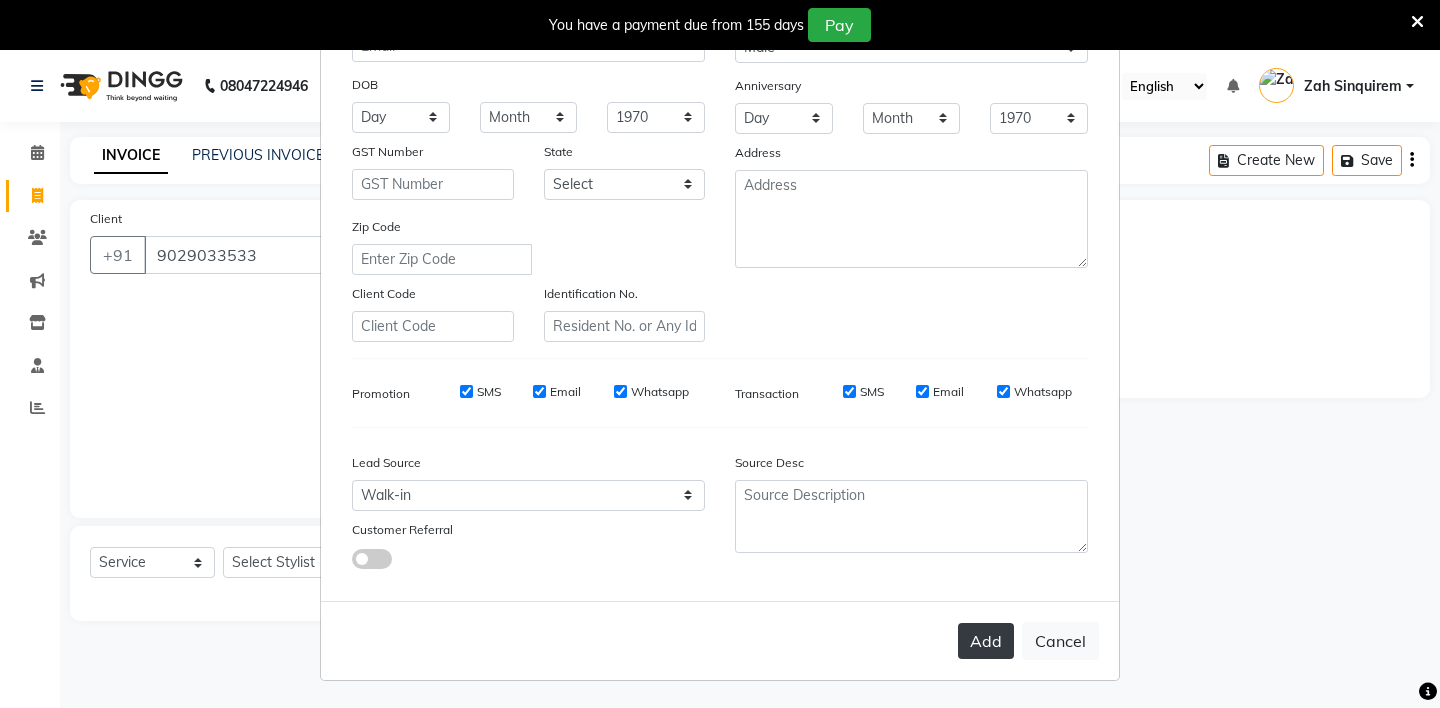 click on "Add" at bounding box center (986, 641) 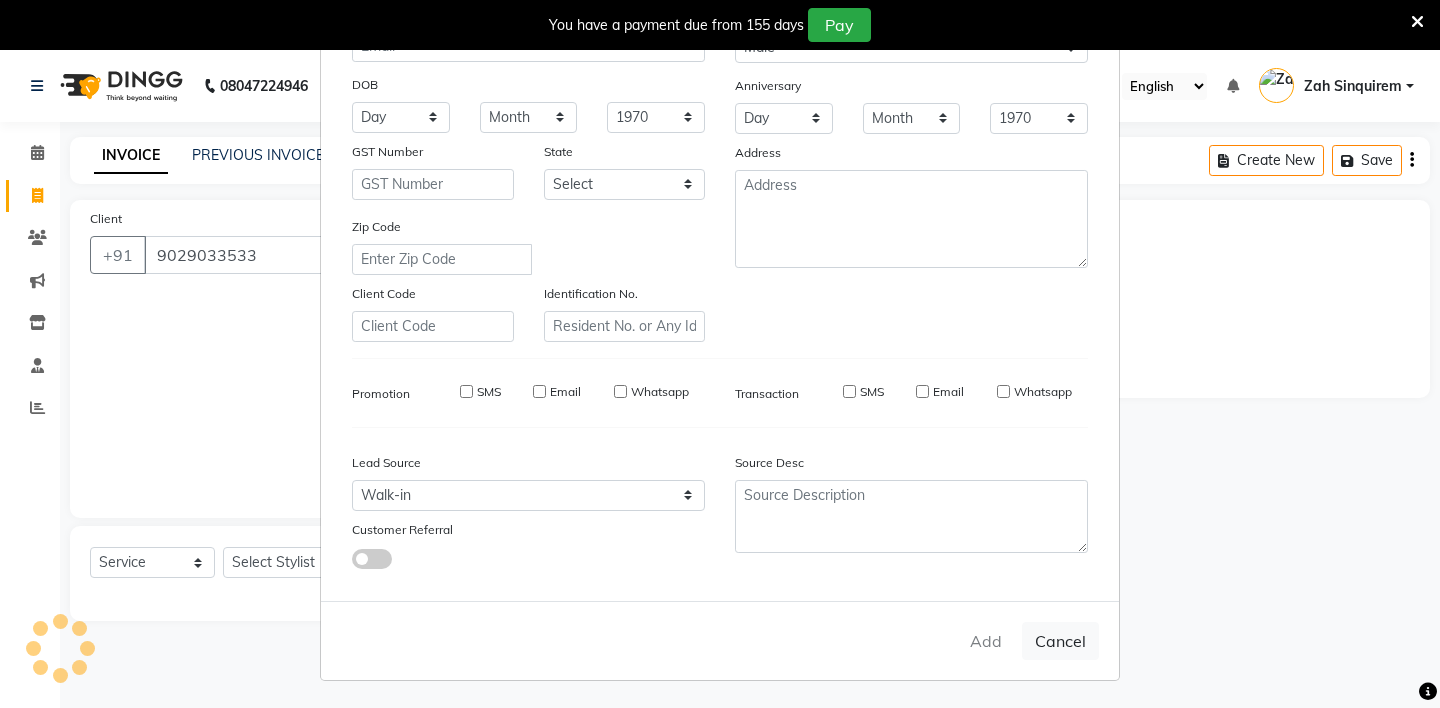 type on "90******33" 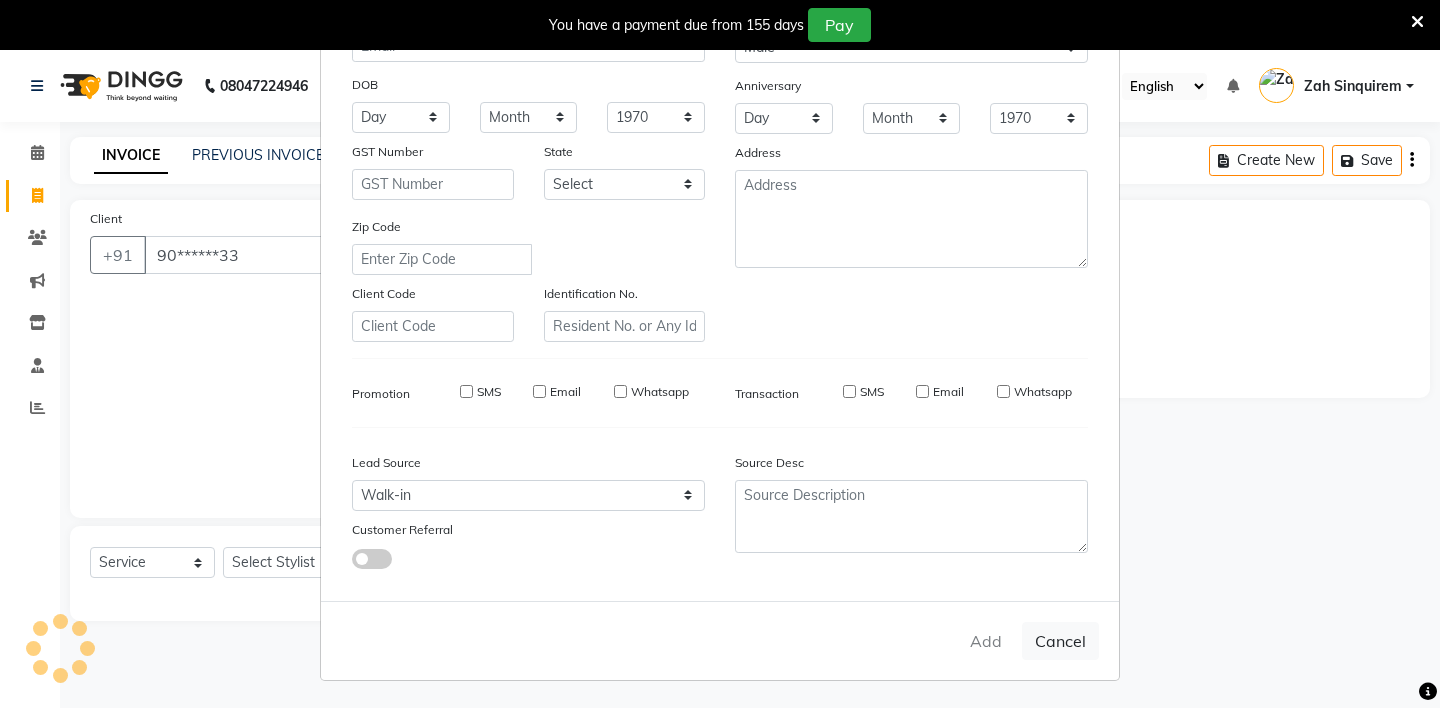 select 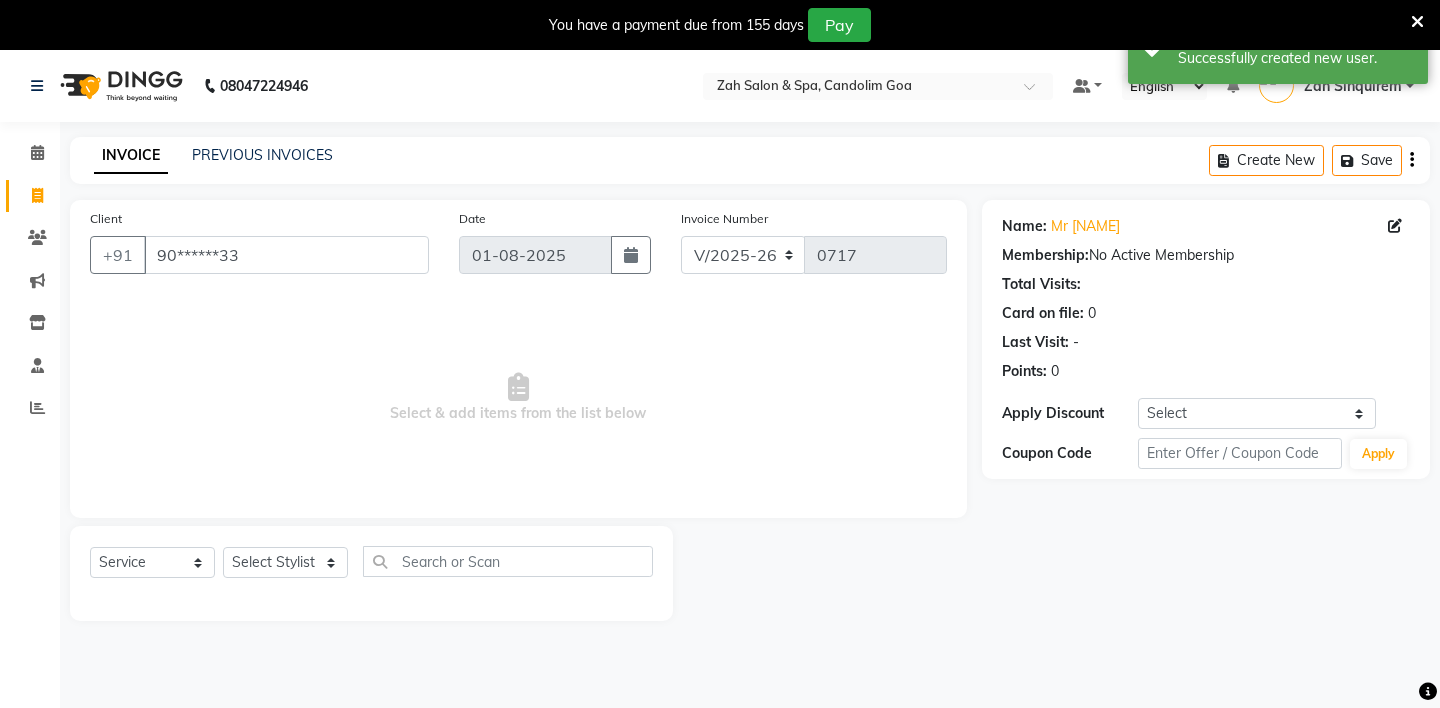 scroll, scrollTop: 50, scrollLeft: 0, axis: vertical 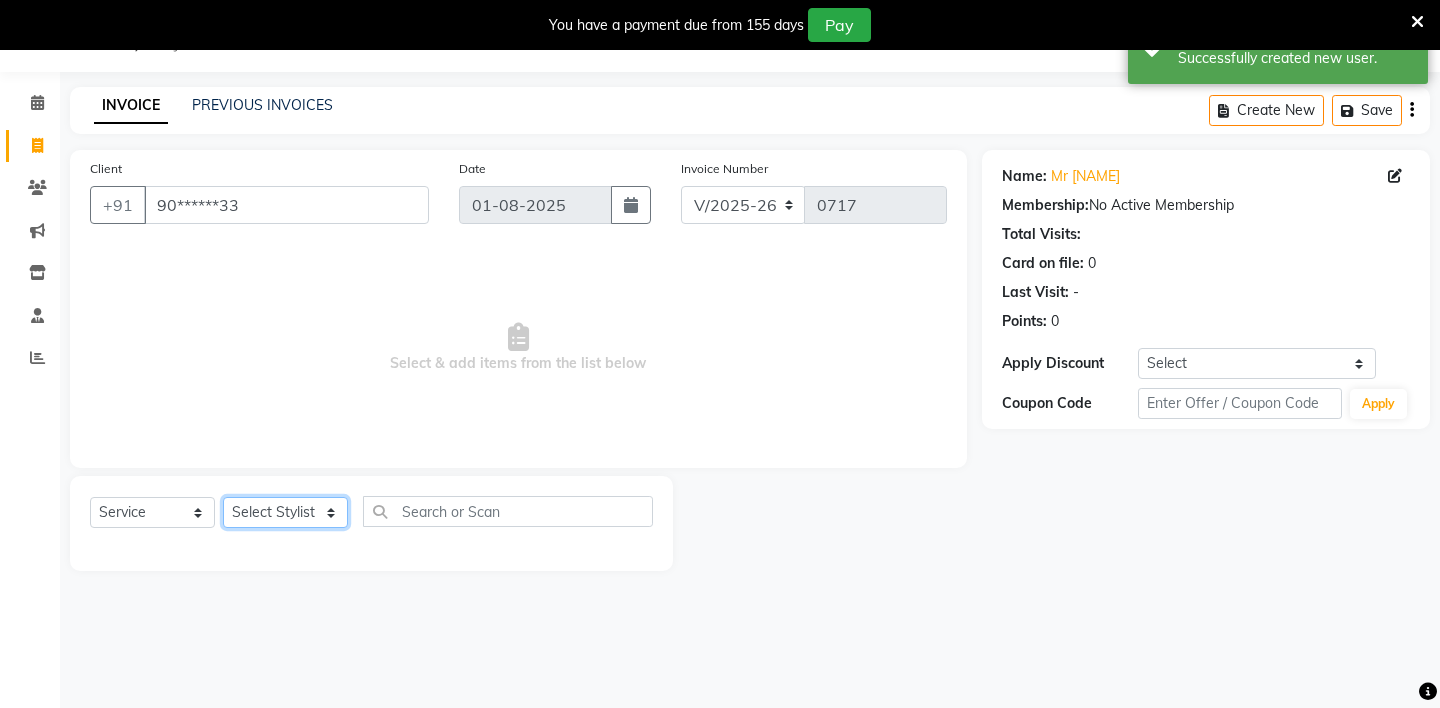 click on "Select Stylist ABHIJEET - ZAH BEAUTY RETAIL [BRAND_NAME] [BRAND_NAME] [BRAND_NAME] MANI MERCY MOMOI NIUTOLI SEBIKA SHOM SUMSUM THANLIUM VICTORIA" 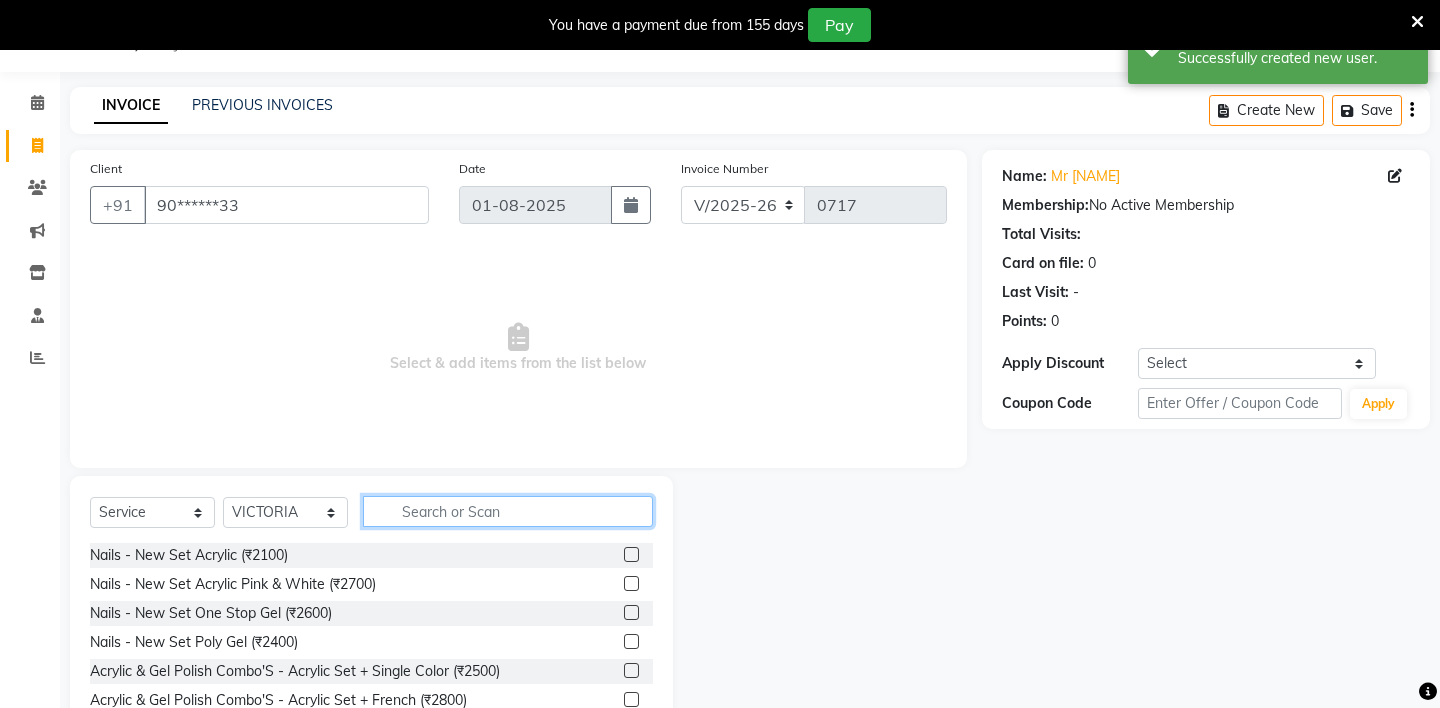 click 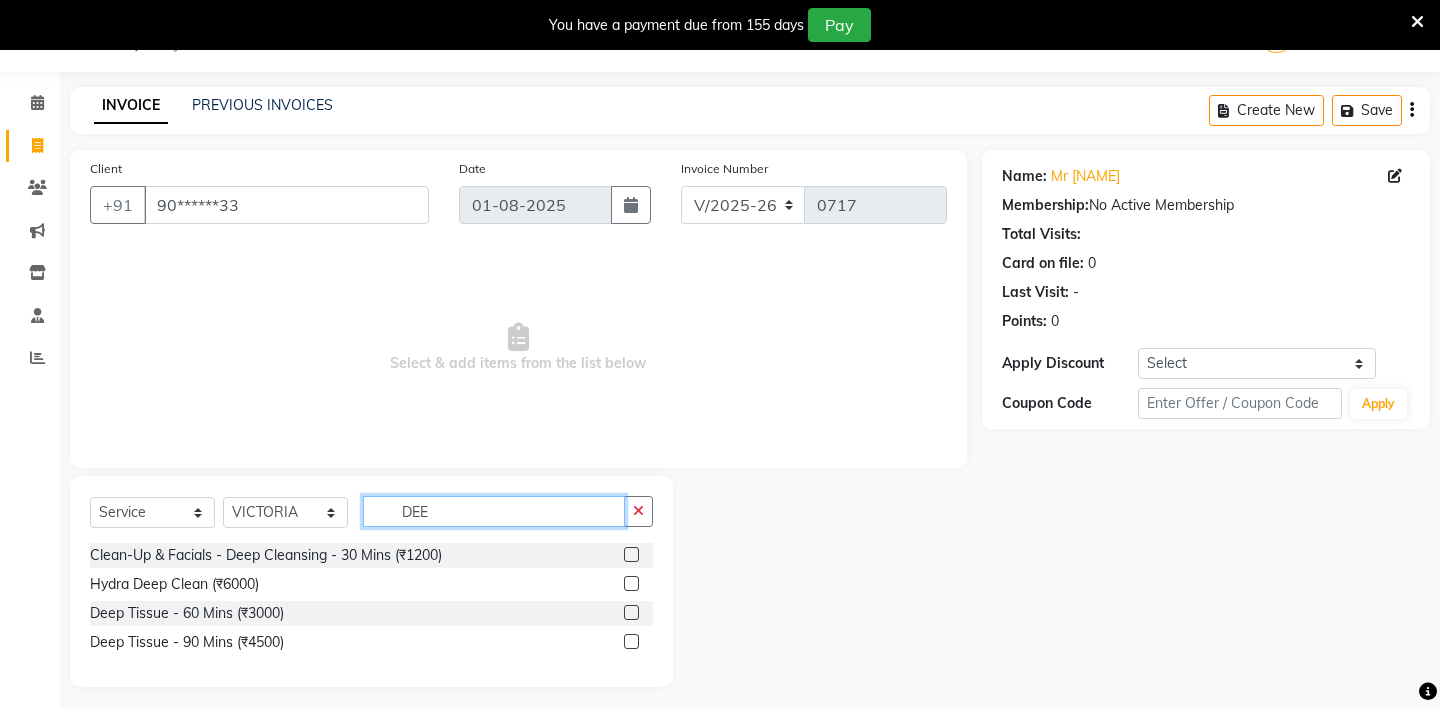 type on "DEE" 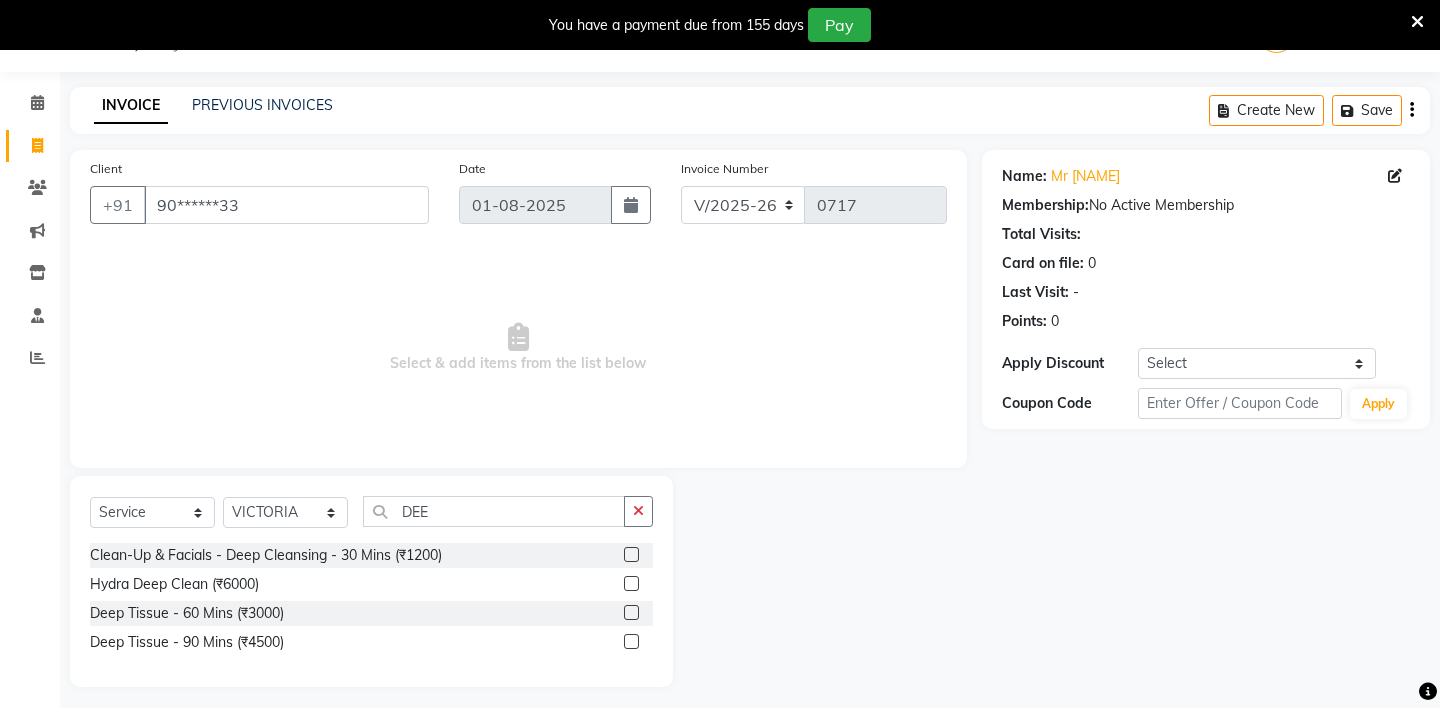 click 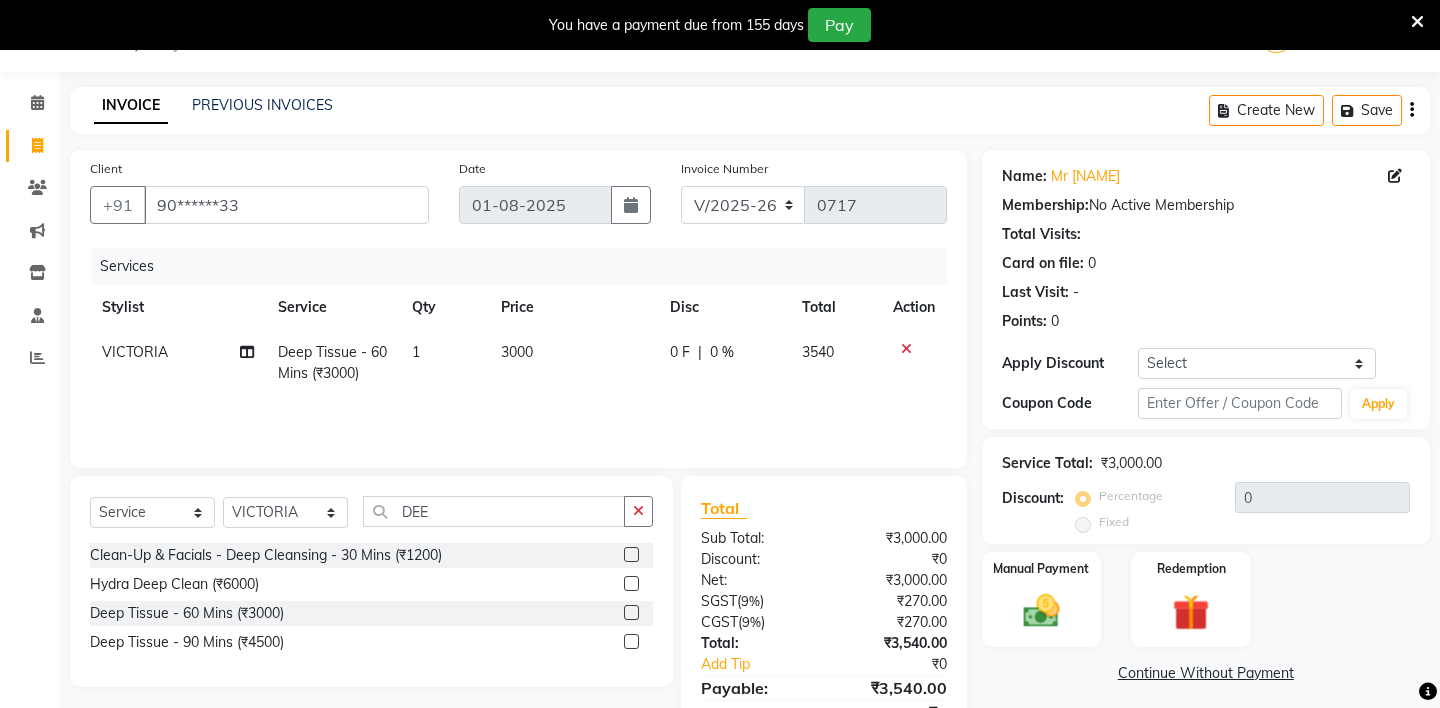 click 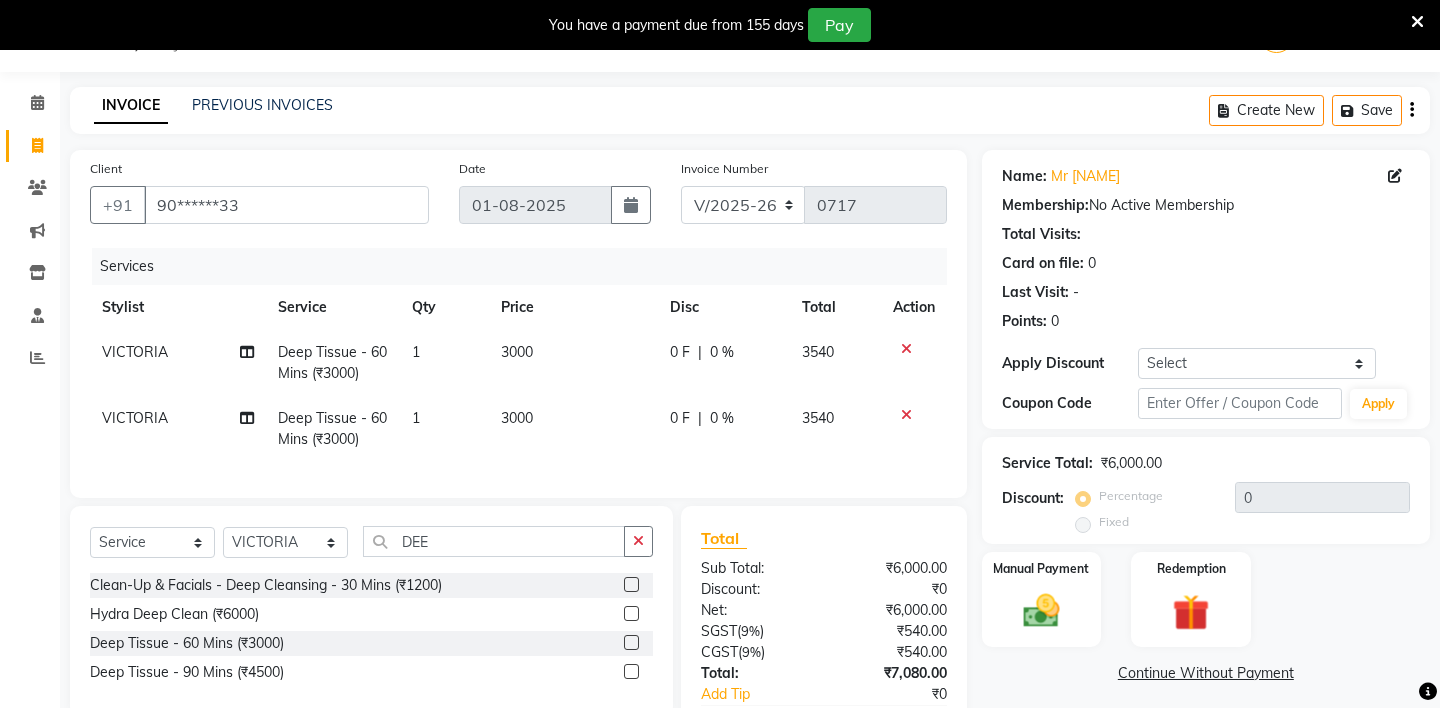 click 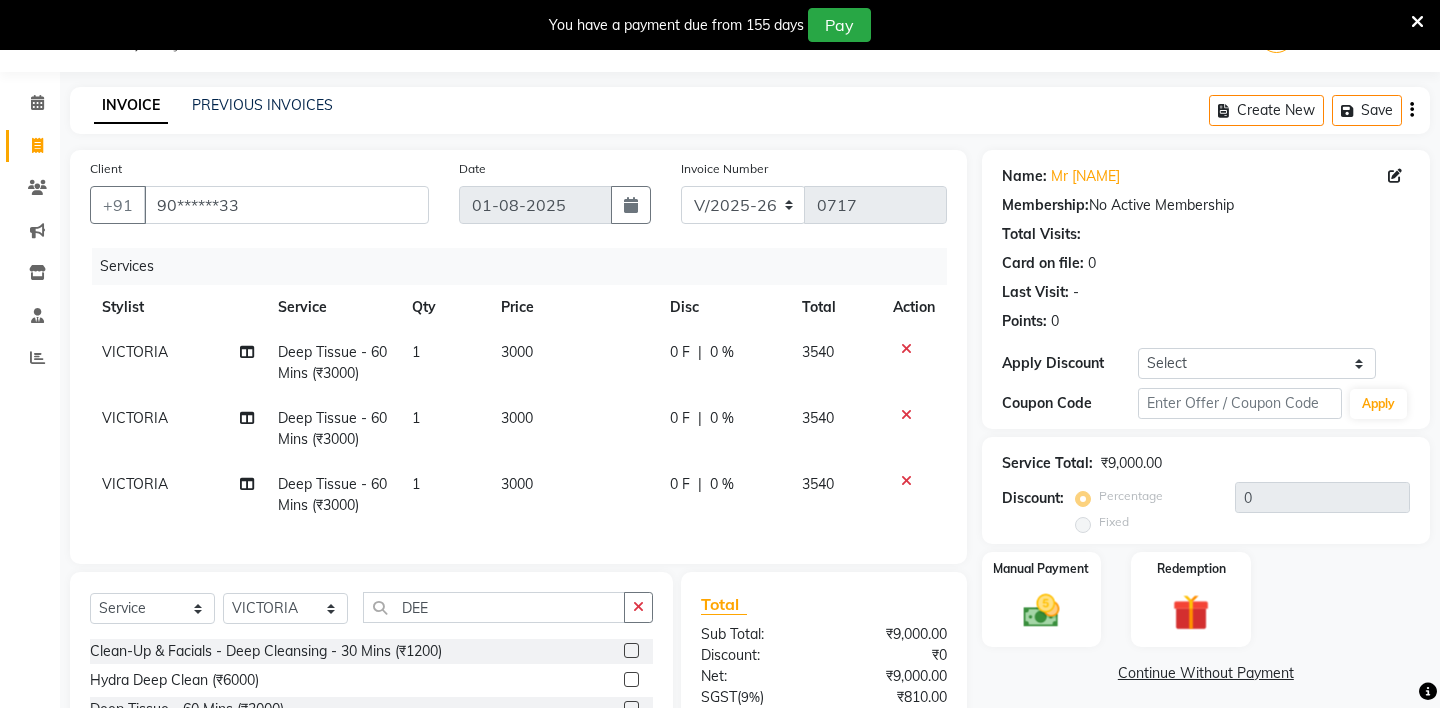 click 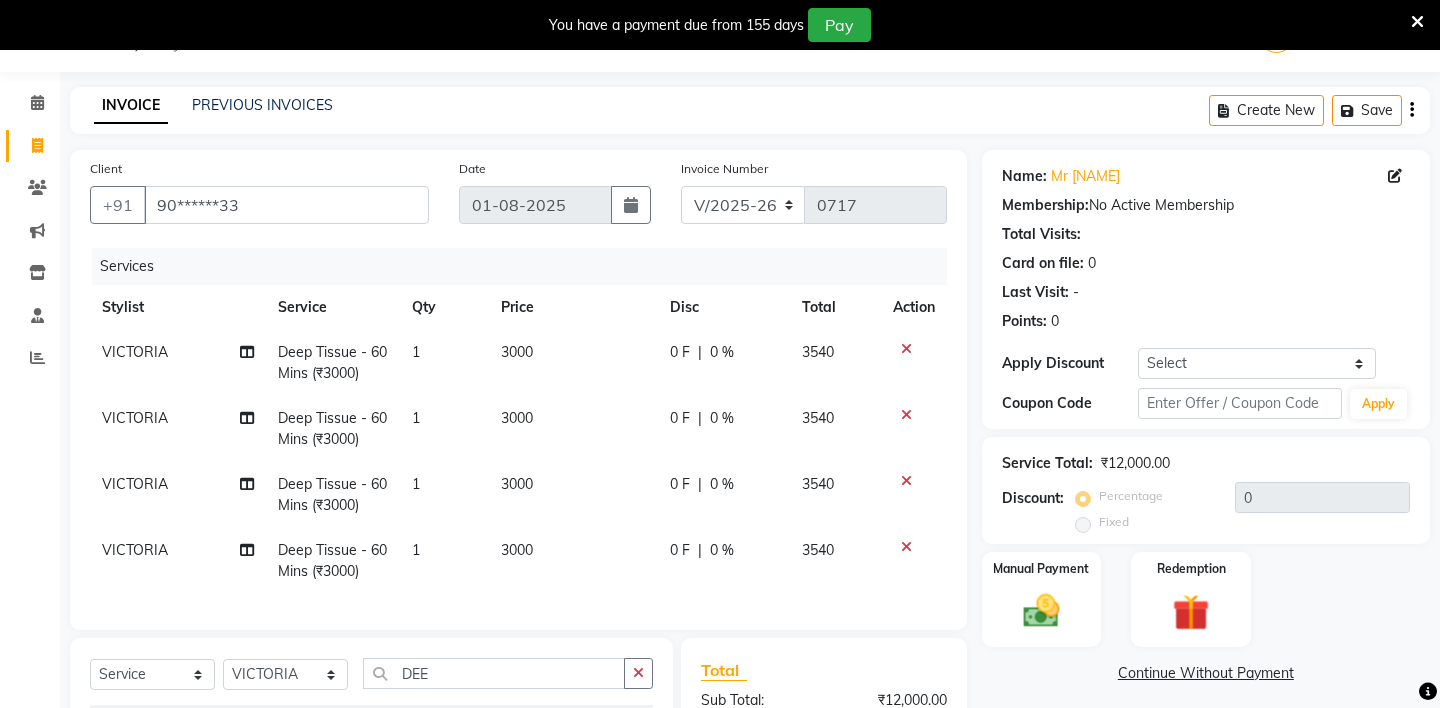 checkbox on "false" 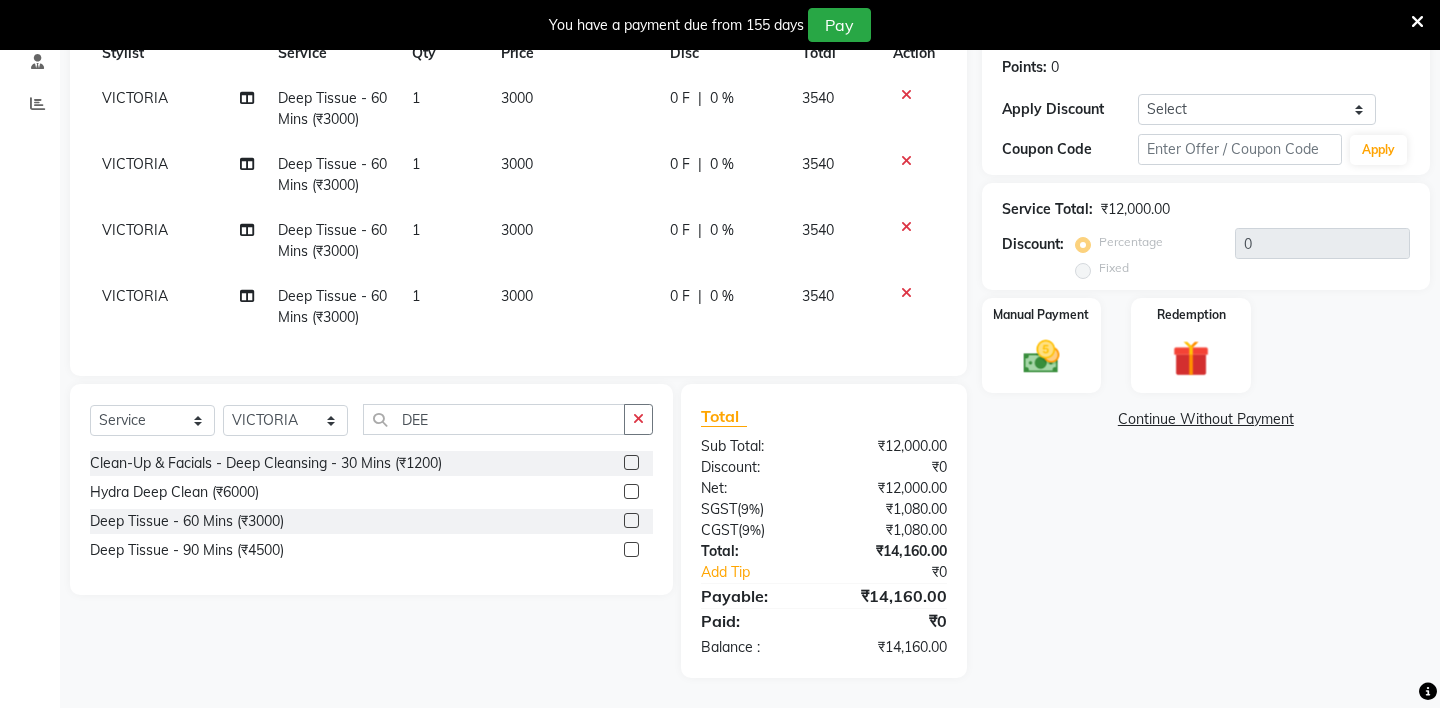 click on "VICTORIA" 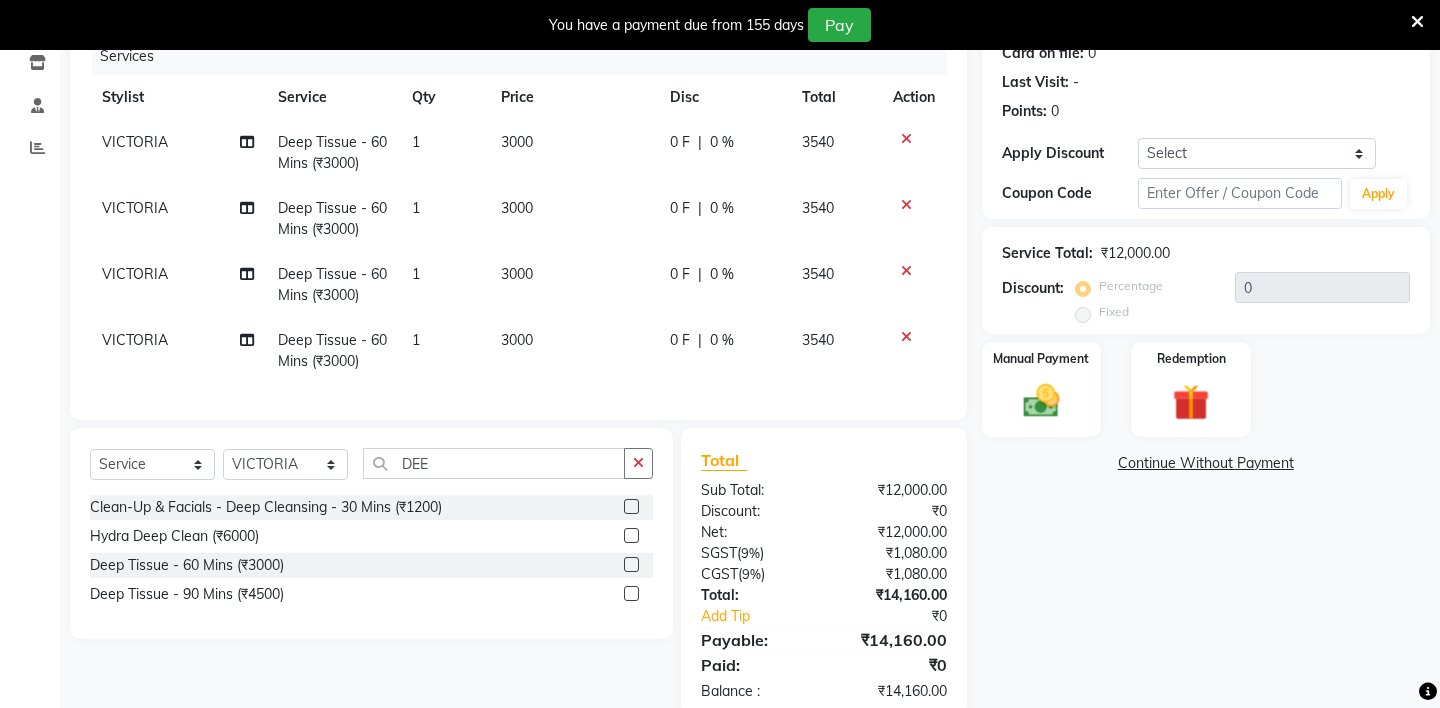 select on "38269" 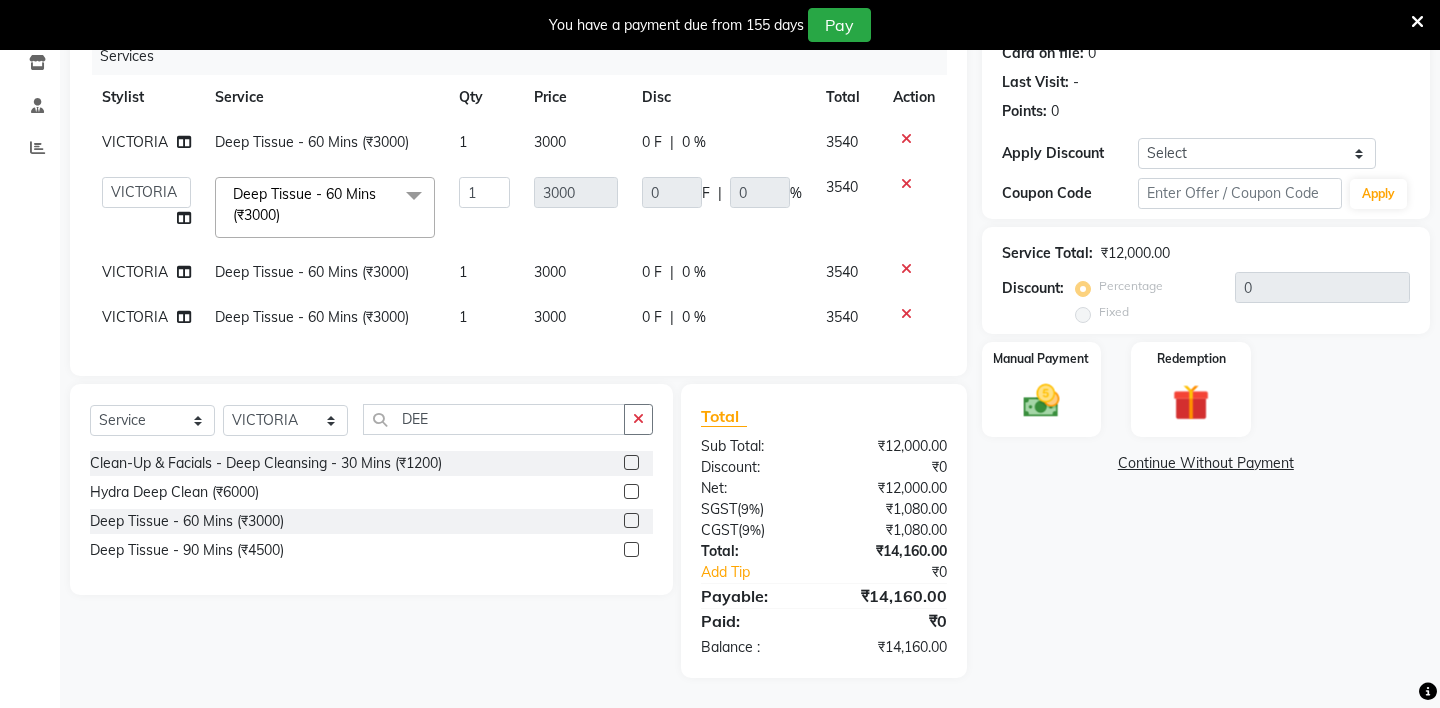 click on "VICTORIA" 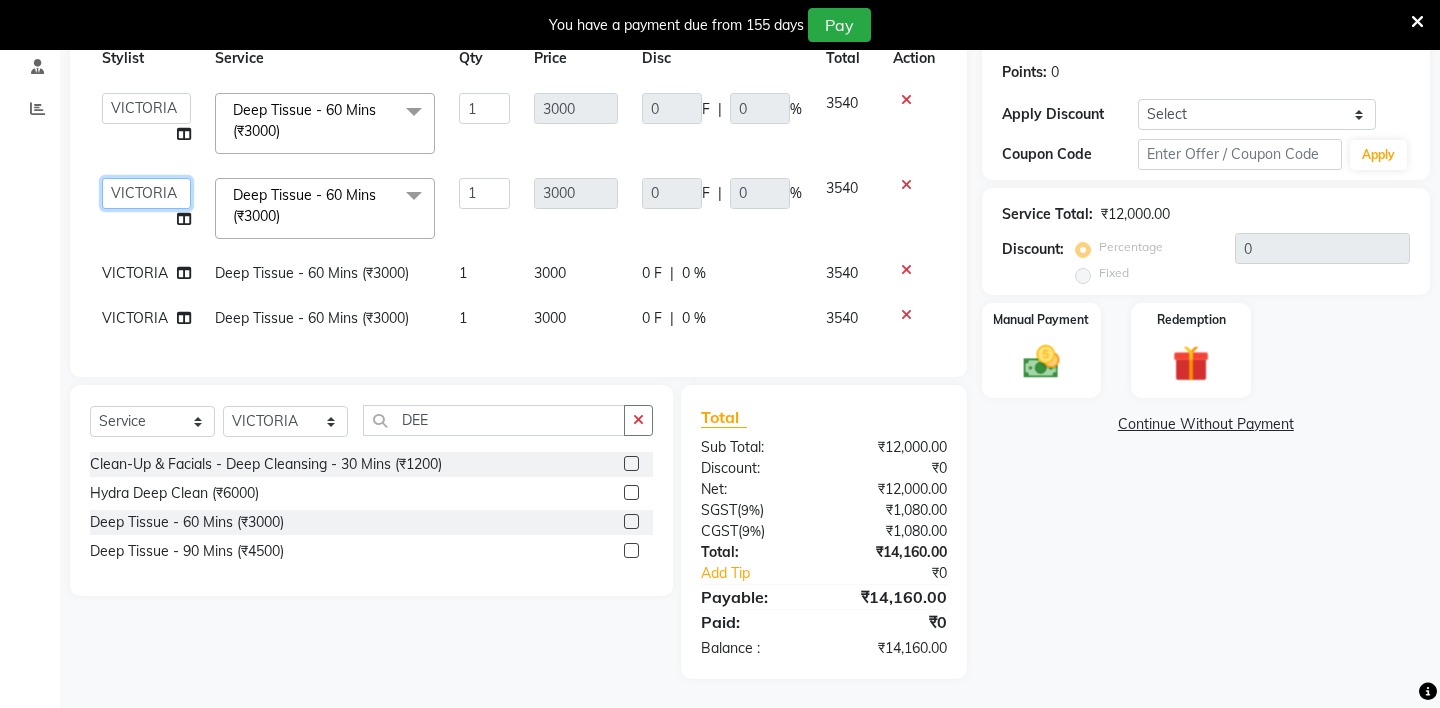 click on "[NAME] - ZAH BEAUTY RETAIL [NAME] [NAME] [NAME] [NAME] [NAME] [NAME] [NAME] [NAME] [NAME] [NAME] [NAME] [NAME]" 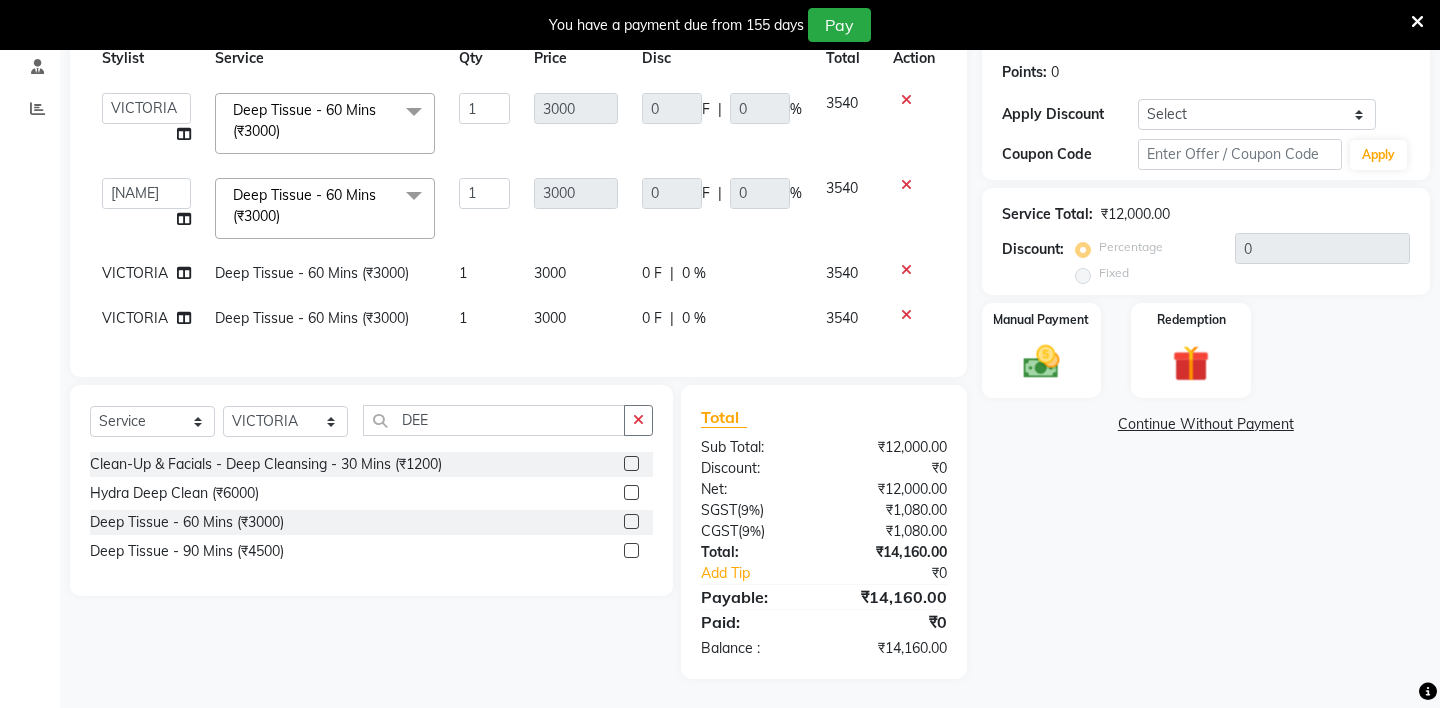 select on "69643" 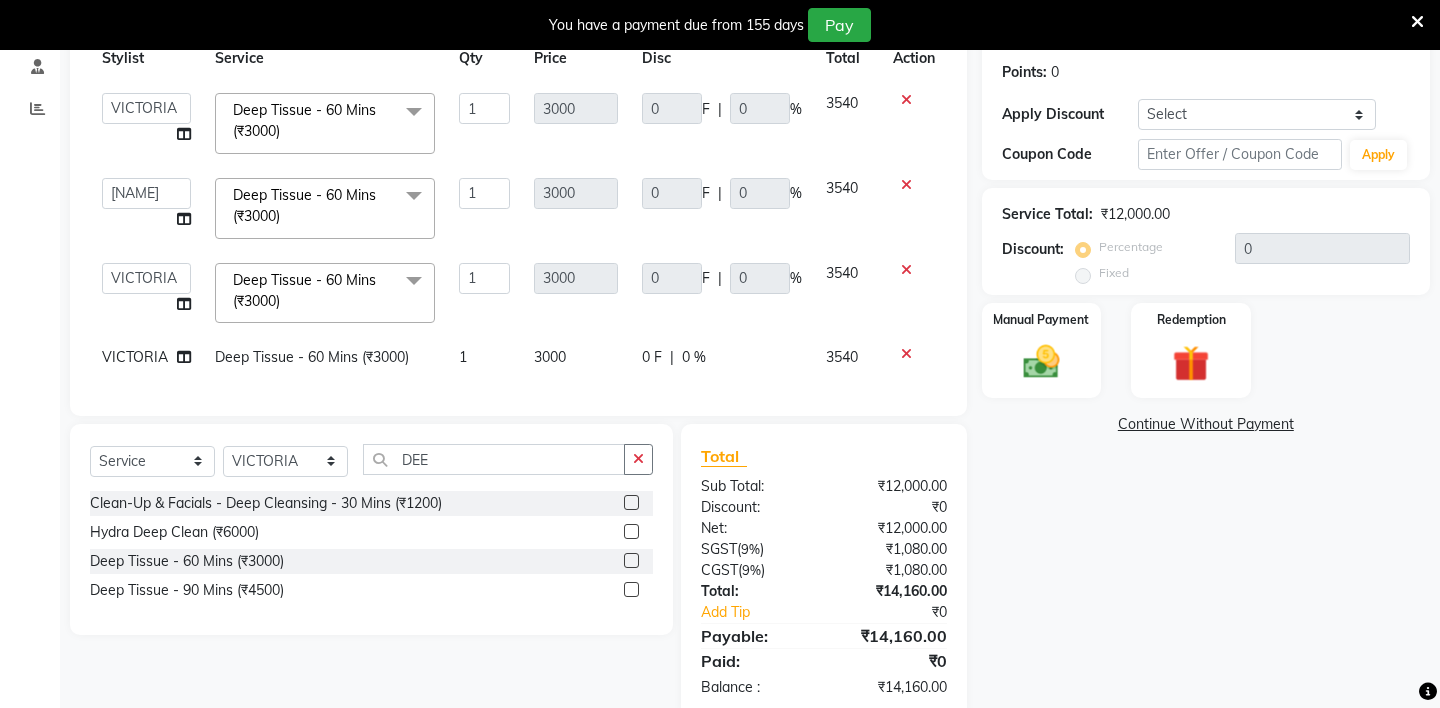 click on "[NAME] - ZAH BEAUTY RETAIL [NAME] [NAME] [NAME] [NAME] [NAME] [NAME] [NAME] [NAME] [NAME] [NAME] [NAME] [NAME]" 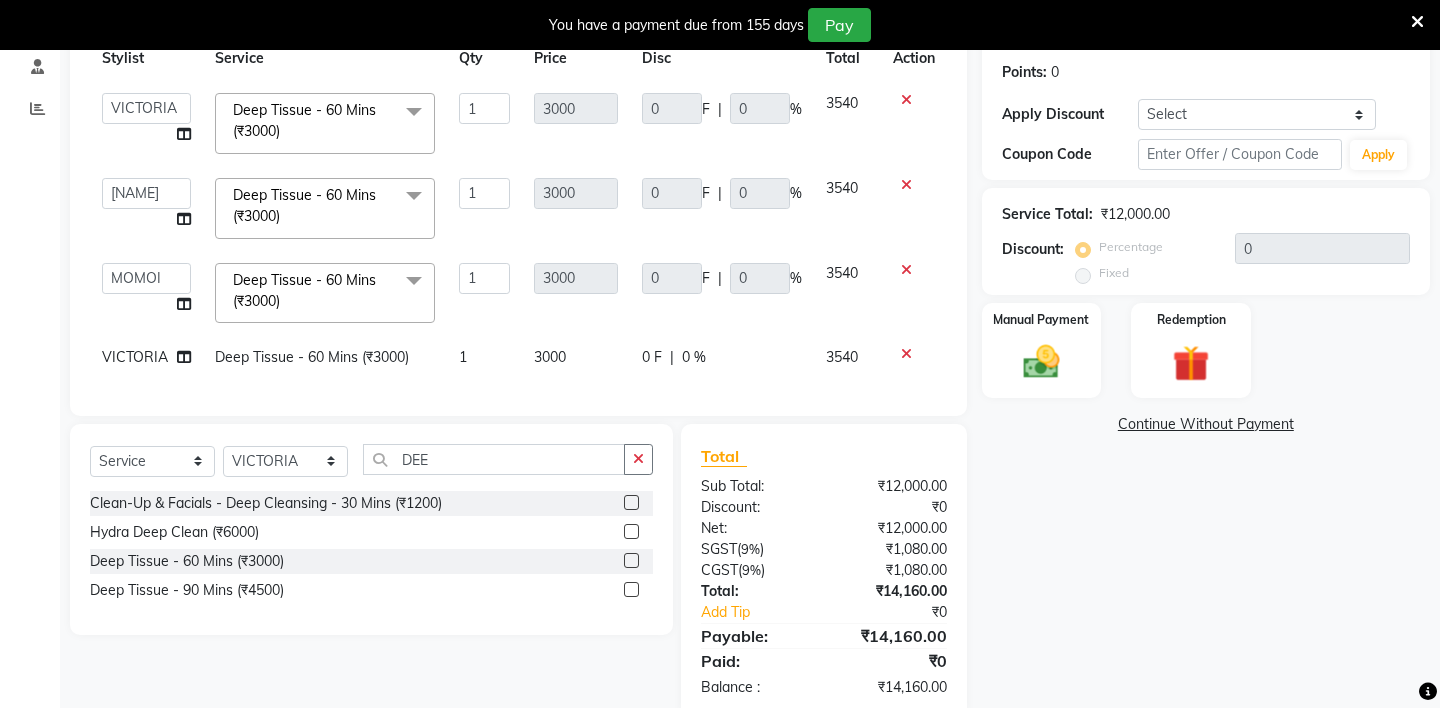 select on "38267" 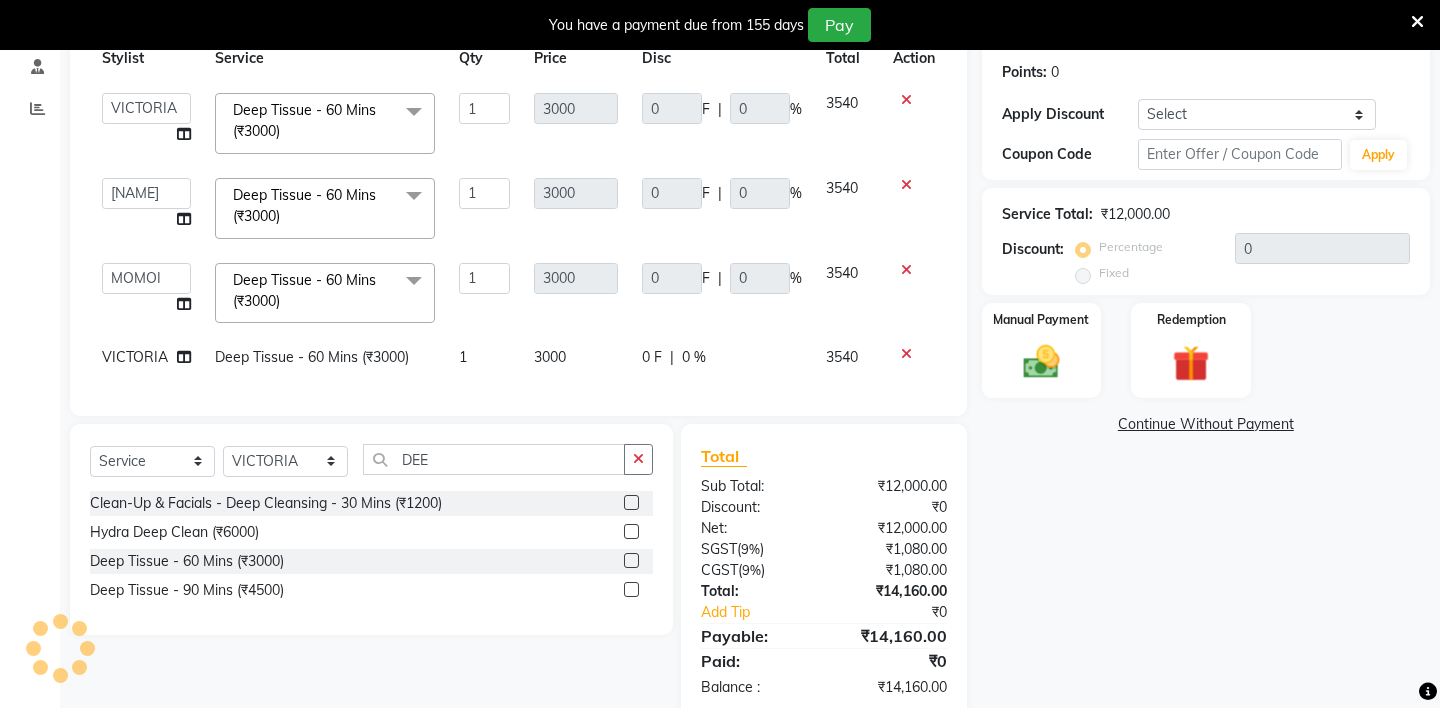 click on "VICTORIA" 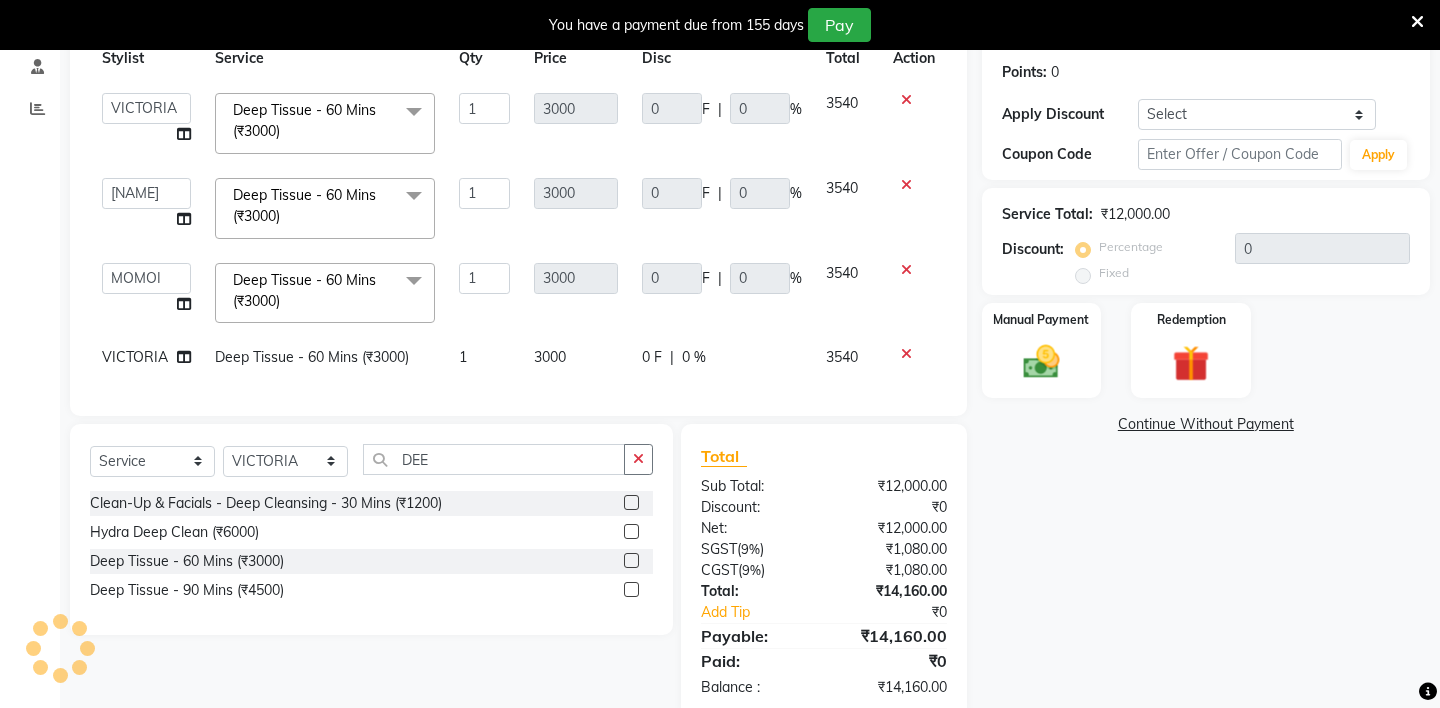 select on "38269" 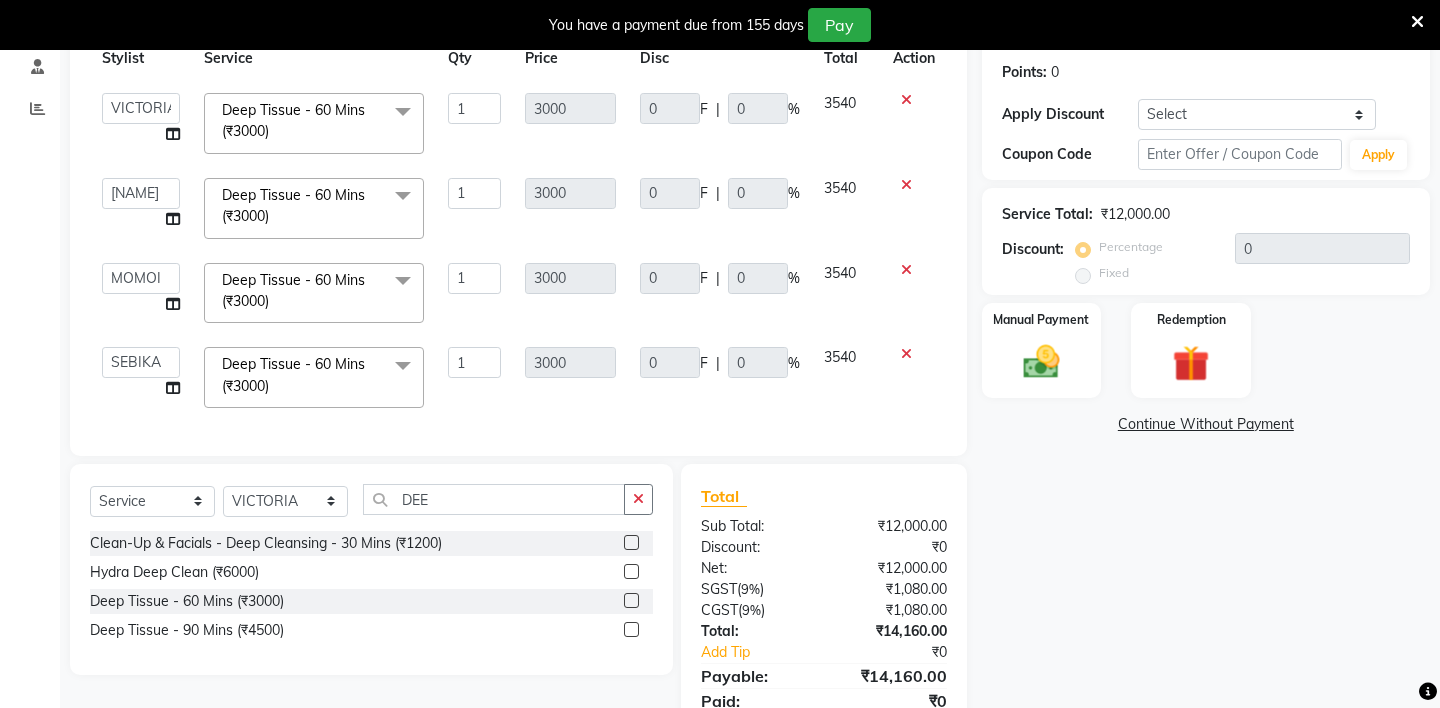 select on "38270" 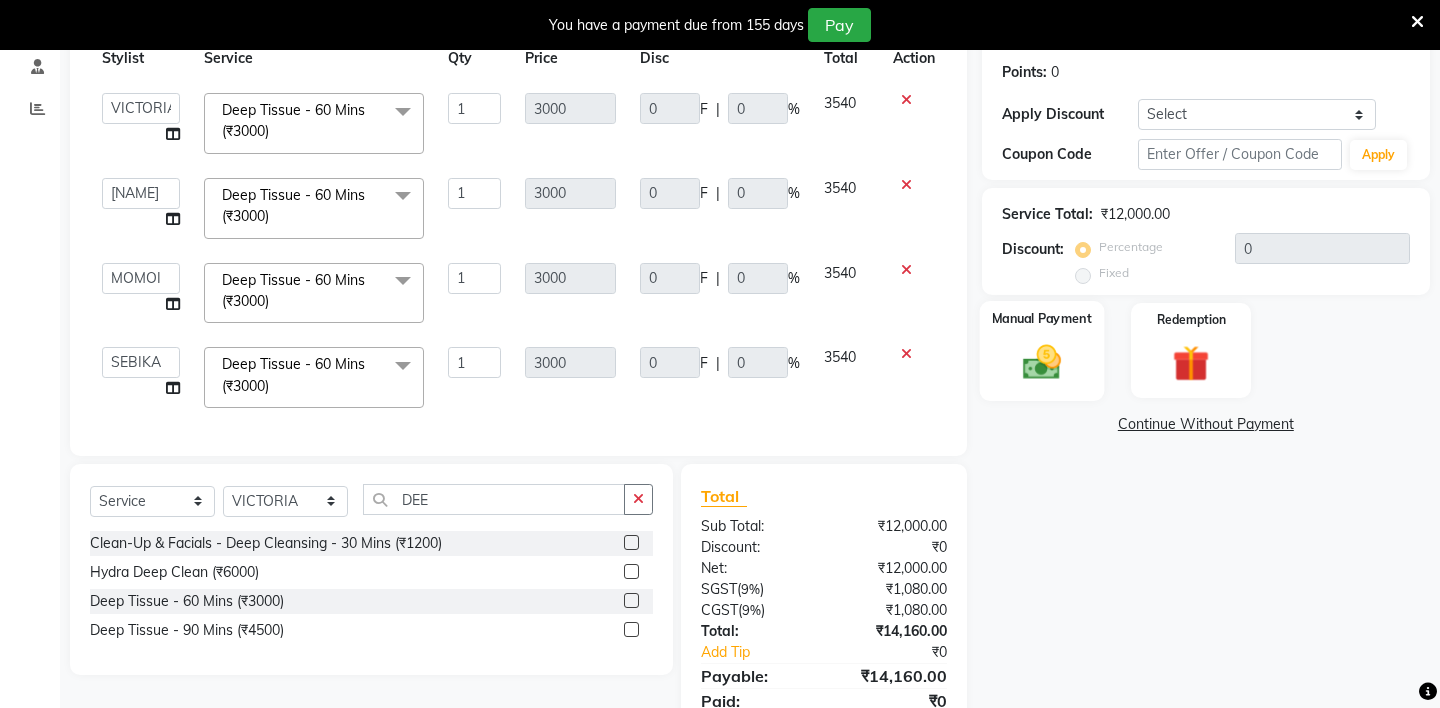 click on "Manual Payment" 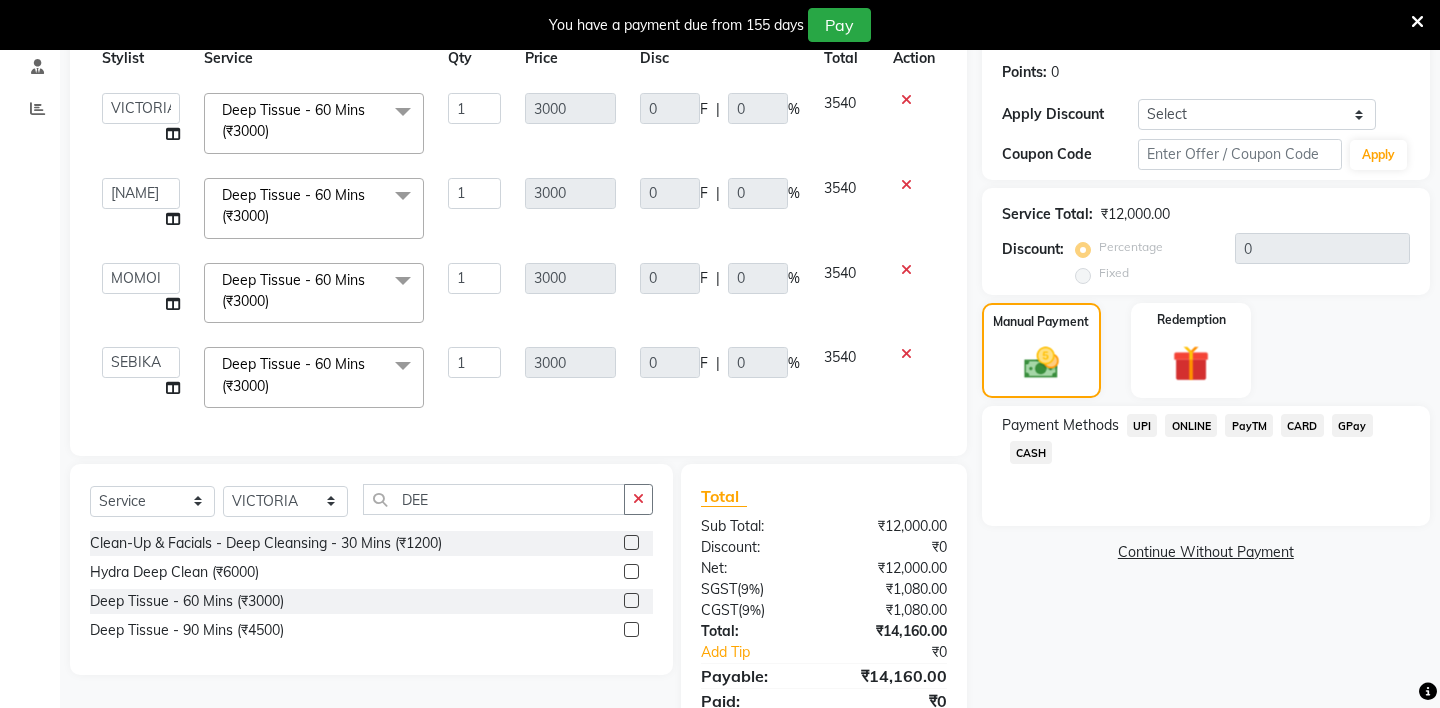 click on "CARD" 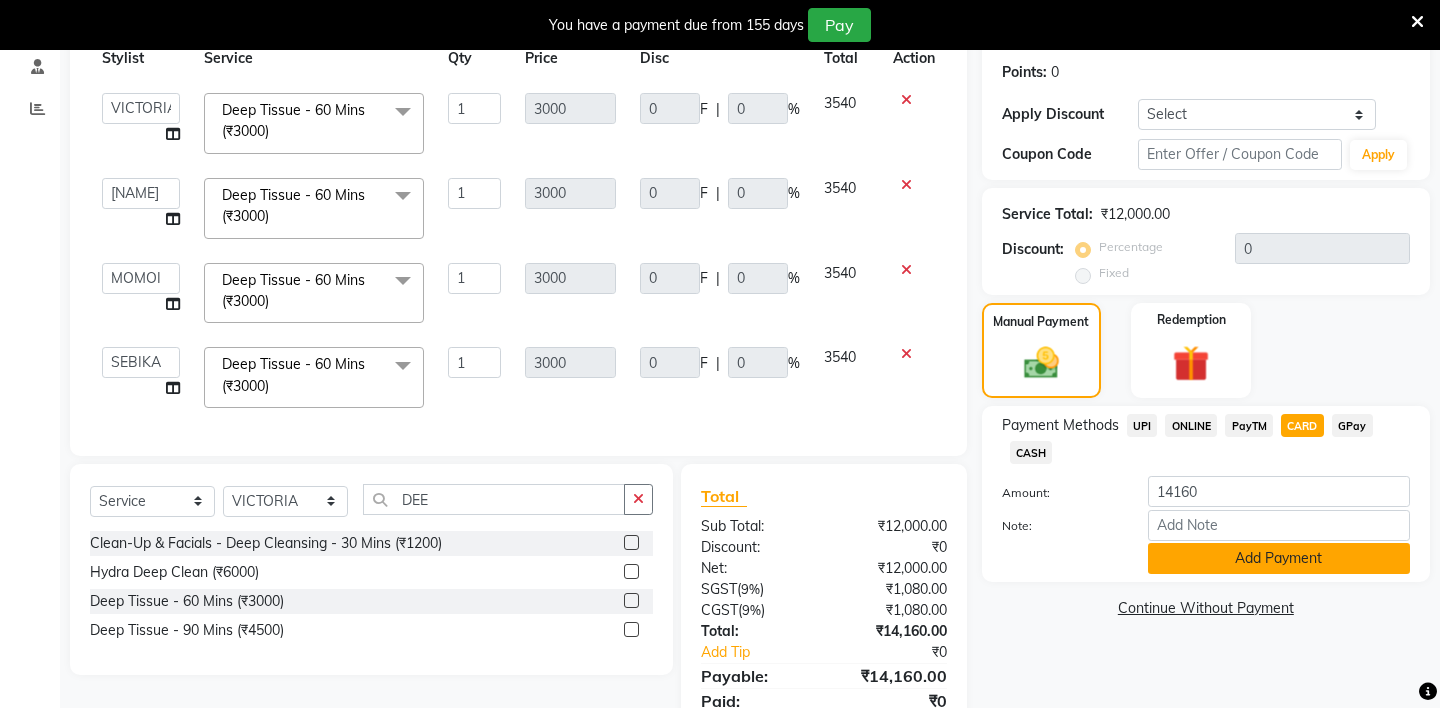 click on "Add Payment" 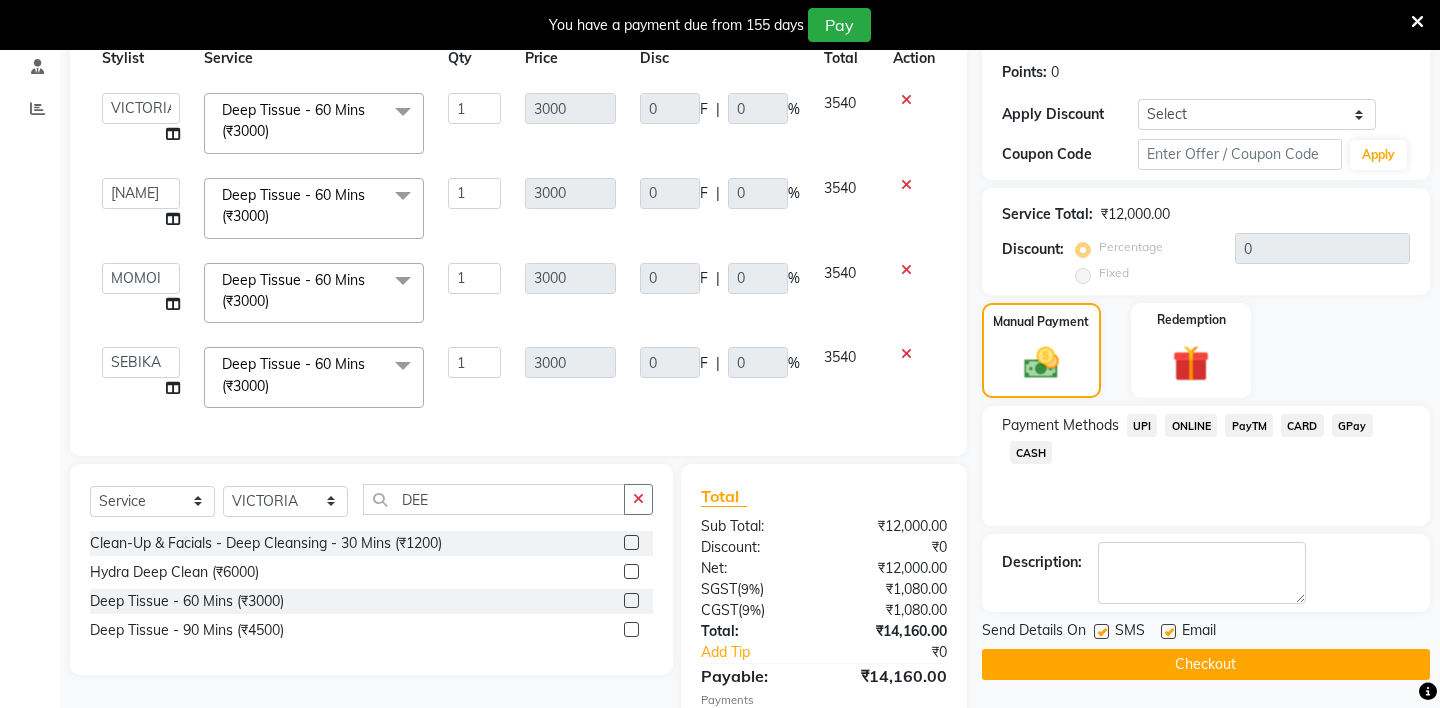 scroll, scrollTop: 421, scrollLeft: 0, axis: vertical 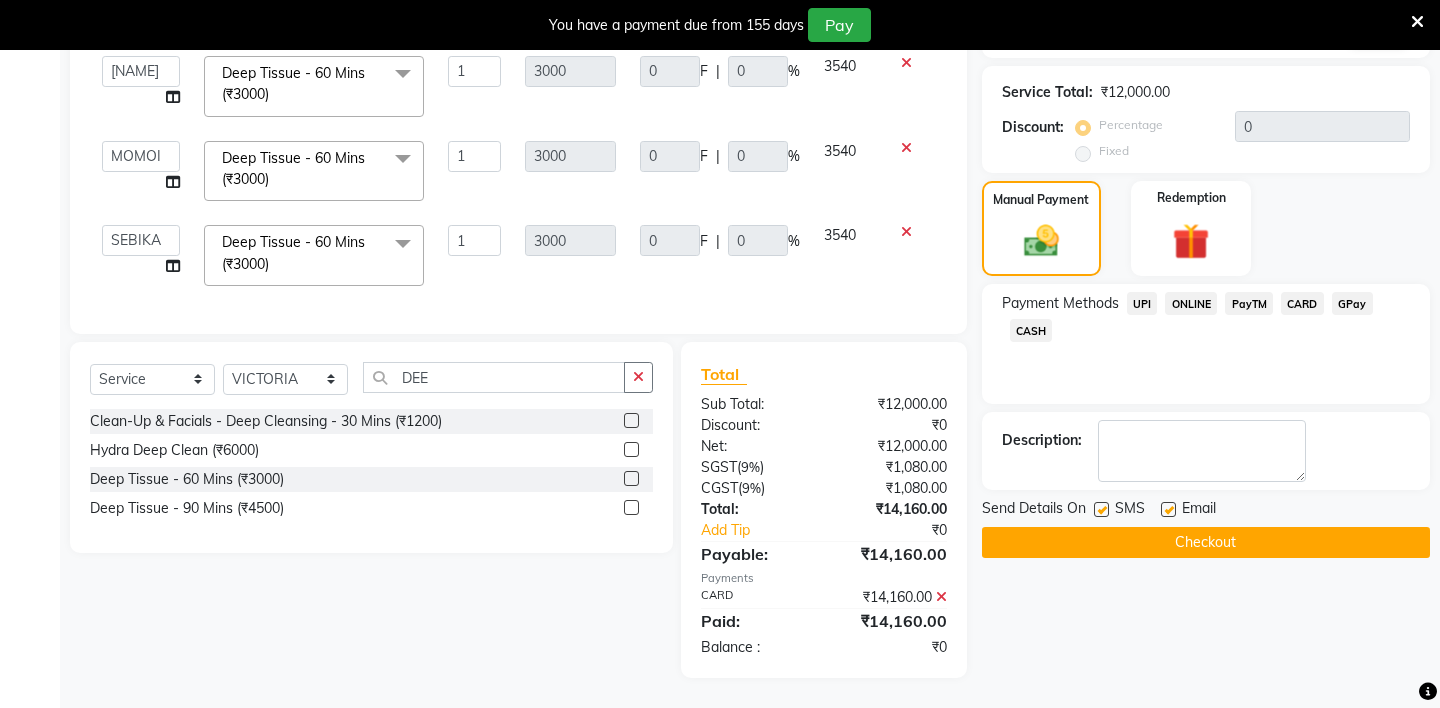 click on "Checkout" 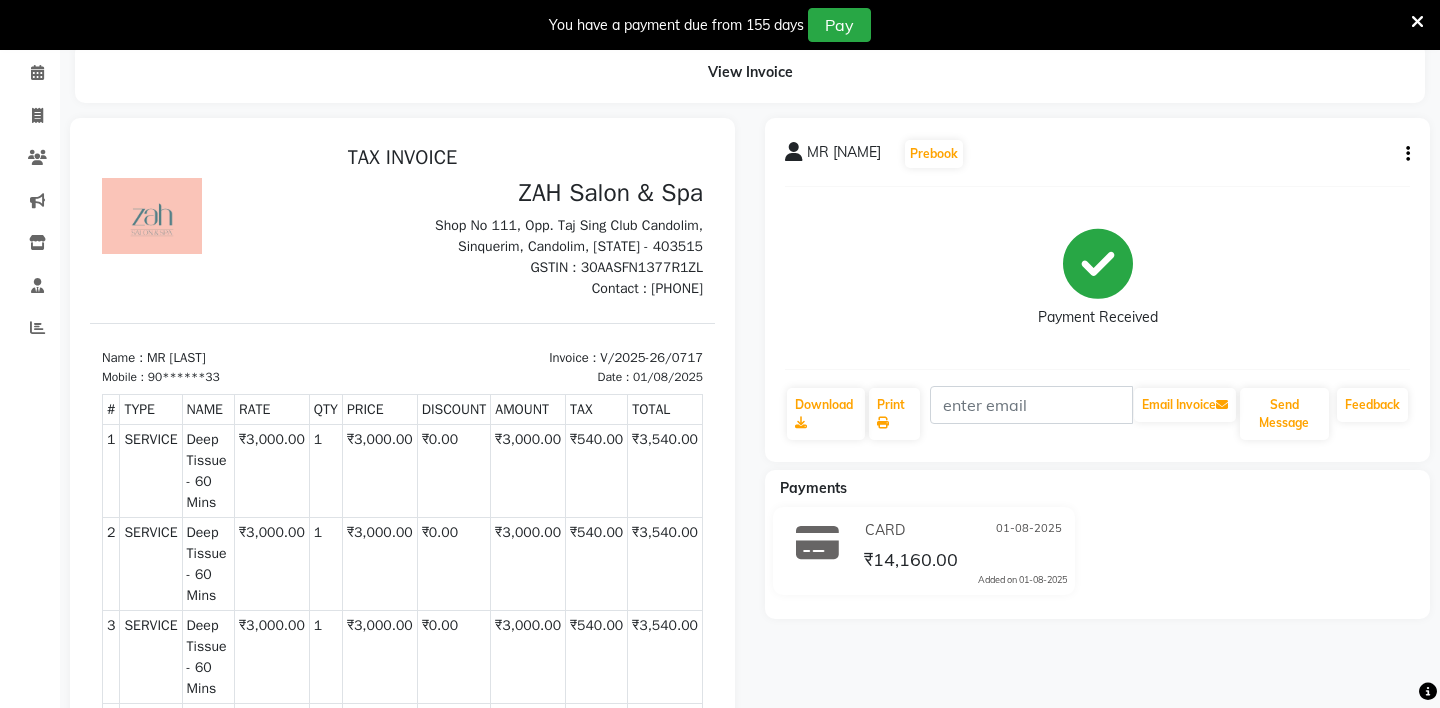 scroll, scrollTop: 0, scrollLeft: 0, axis: both 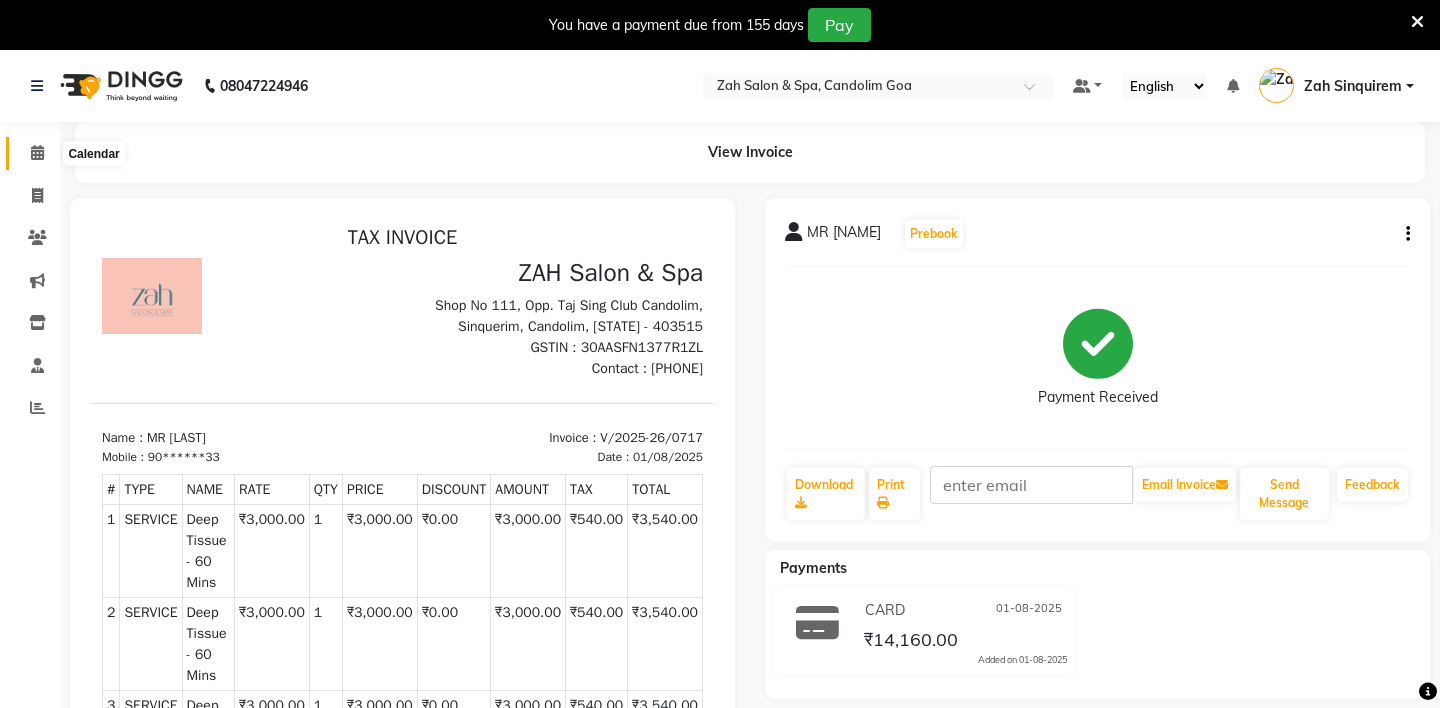 click 